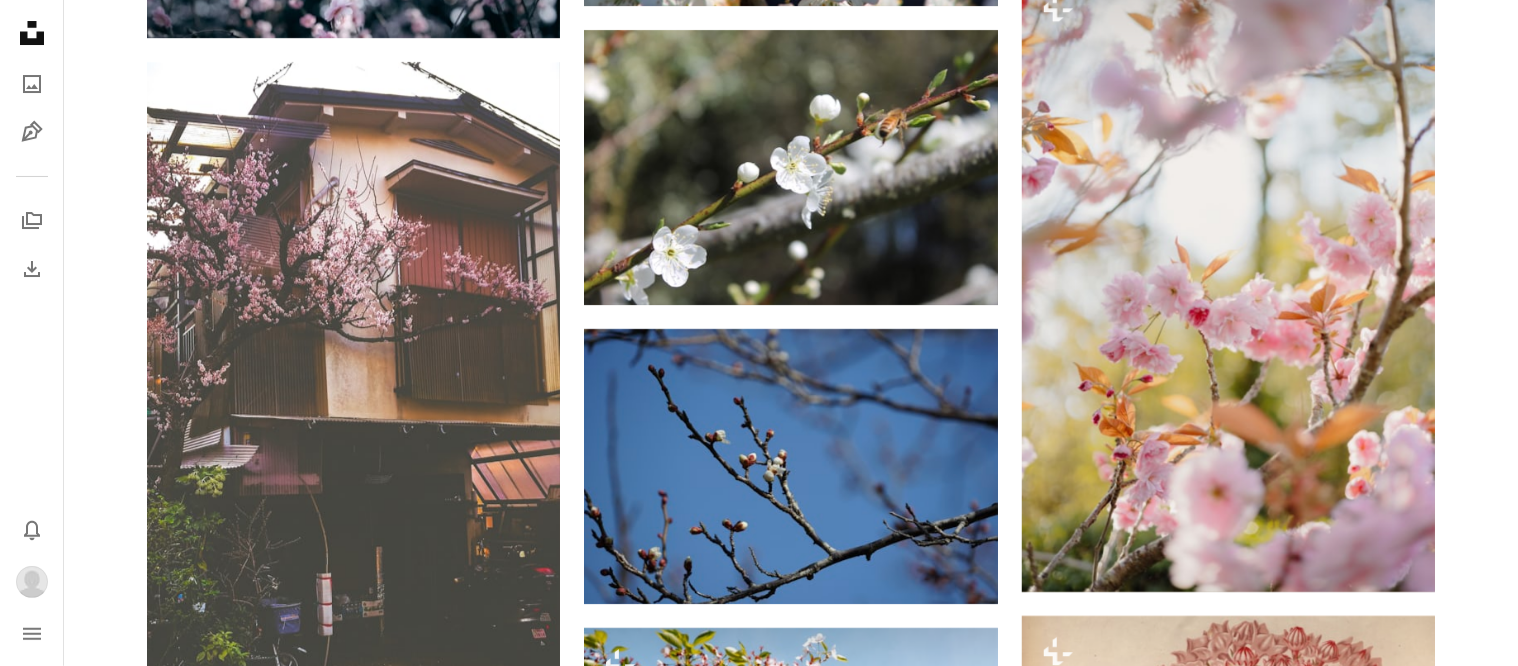 scroll, scrollTop: 26467, scrollLeft: 0, axis: vertical 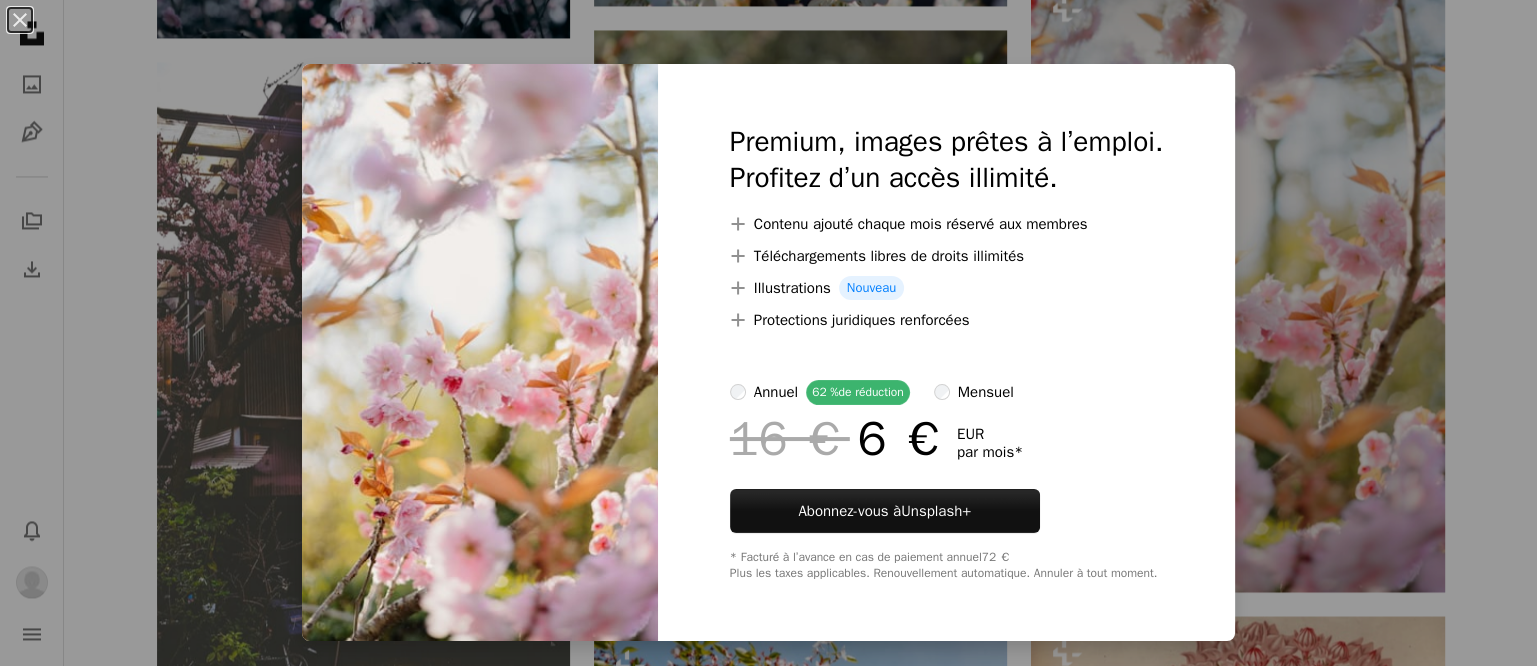 click on "An X shape Premium, images prêtes à l’emploi. Profitez d’un accès illimité. A plus sign Contenu ajouté chaque mois réservé aux membres A plus sign Téléchargements libres de droits illimités A plus sign Illustrations  Nouveau A plus sign Protections juridiques renforcées annuel 62 %  de réduction mensuel 16 €   6 € EUR par mois * Abonnez-vous à  Unsplash+ * Facturé à l’avance en cas de paiement annuel  72 € Plus les taxes applicables. Renouvellement automatique. Annuler à tout moment." at bounding box center [768, 333] 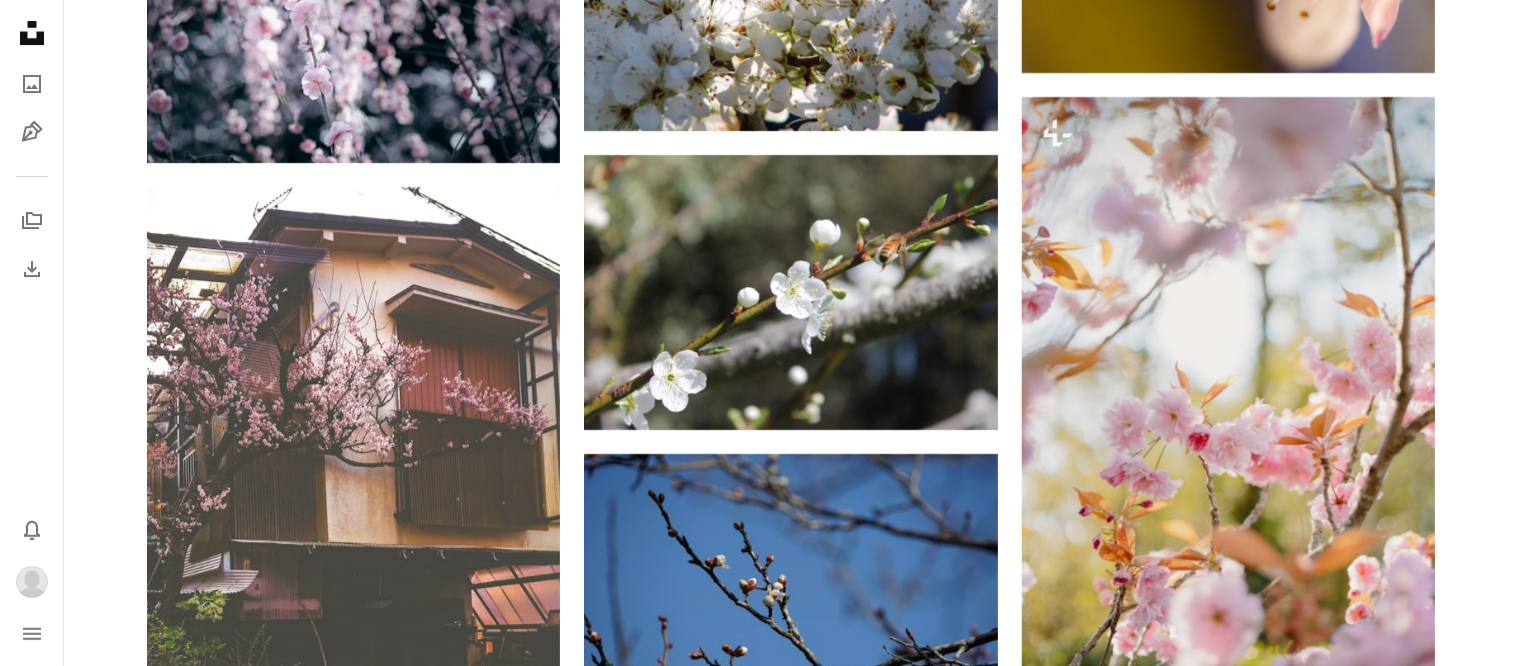 scroll, scrollTop: 26592, scrollLeft: 0, axis: vertical 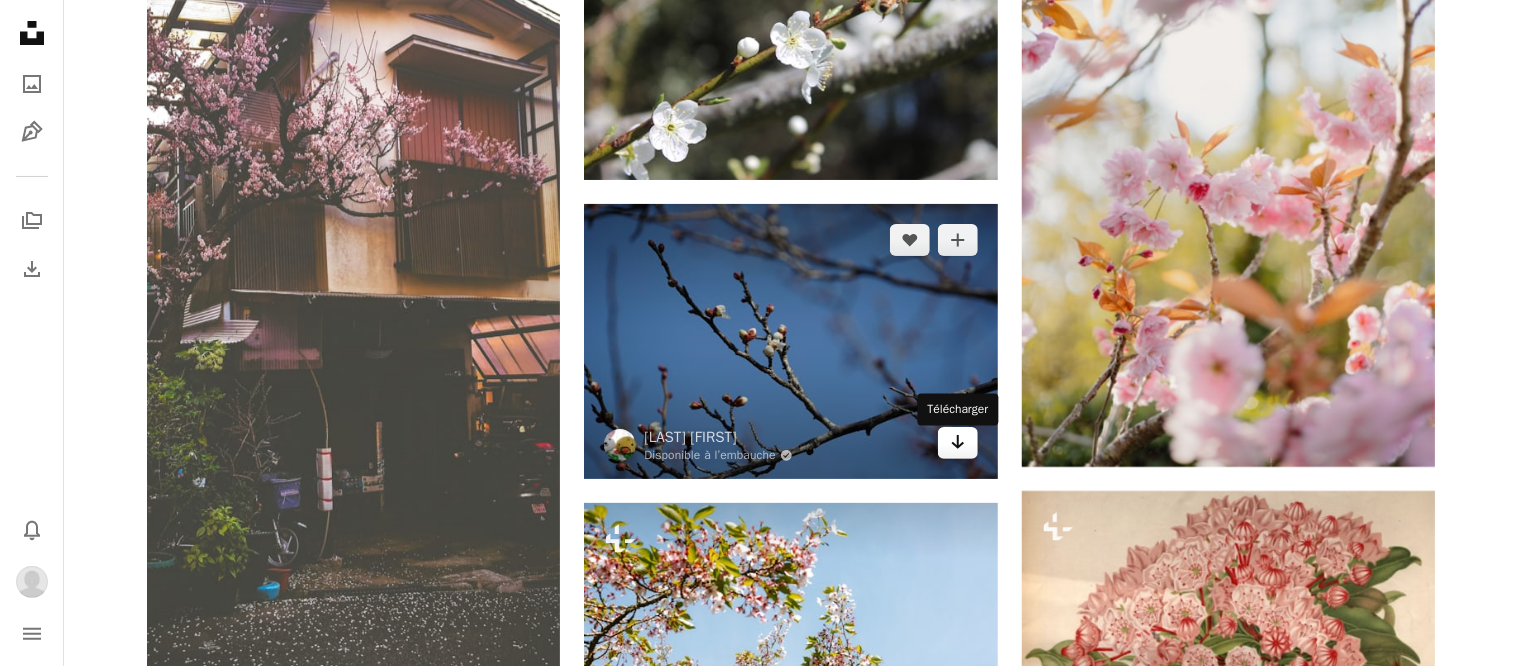 click 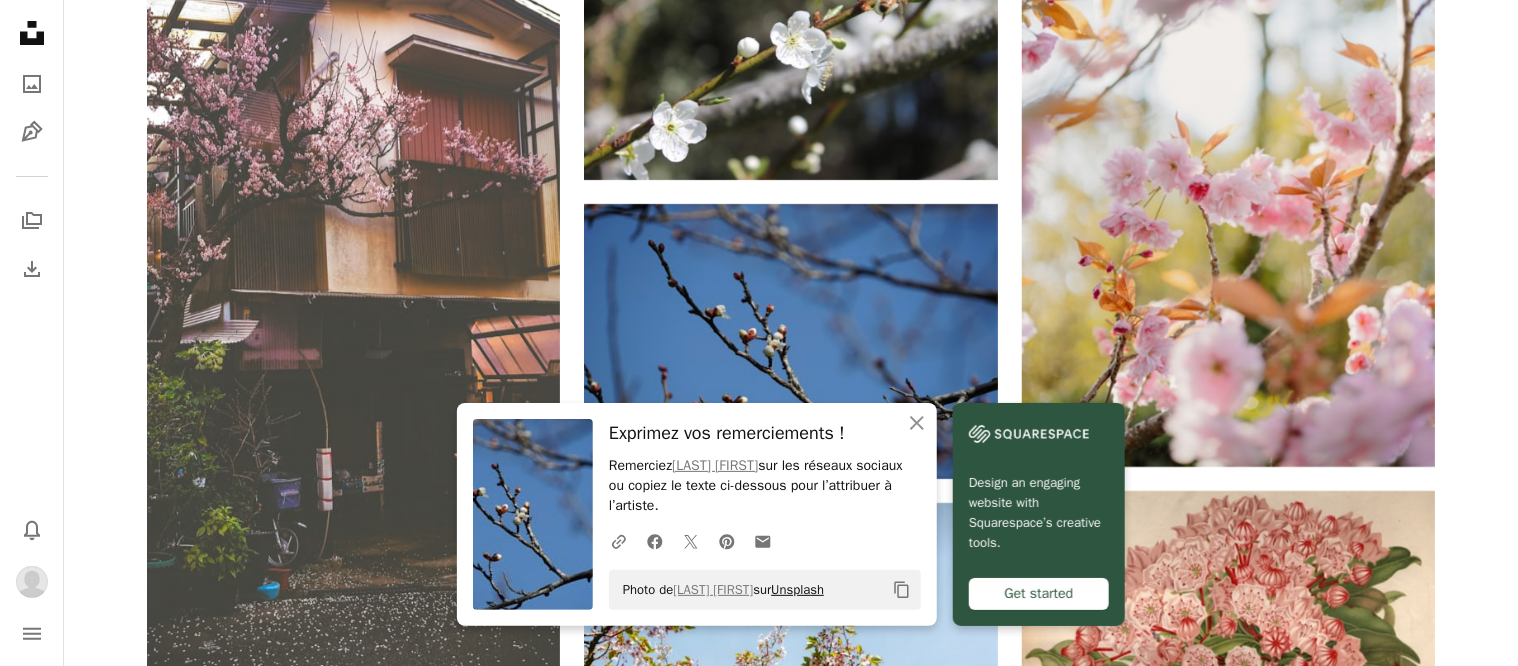click on "Unsplash" at bounding box center (797, 589) 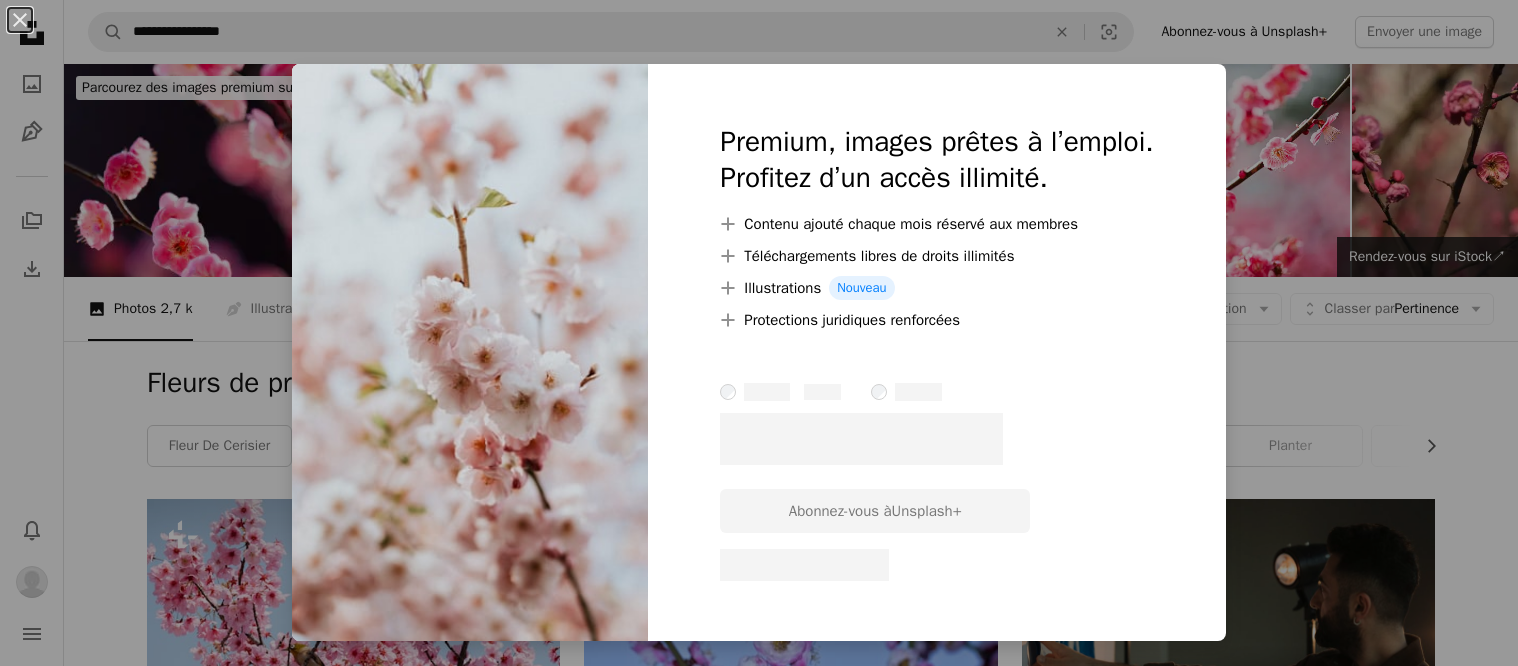 scroll, scrollTop: 875, scrollLeft: 0, axis: vertical 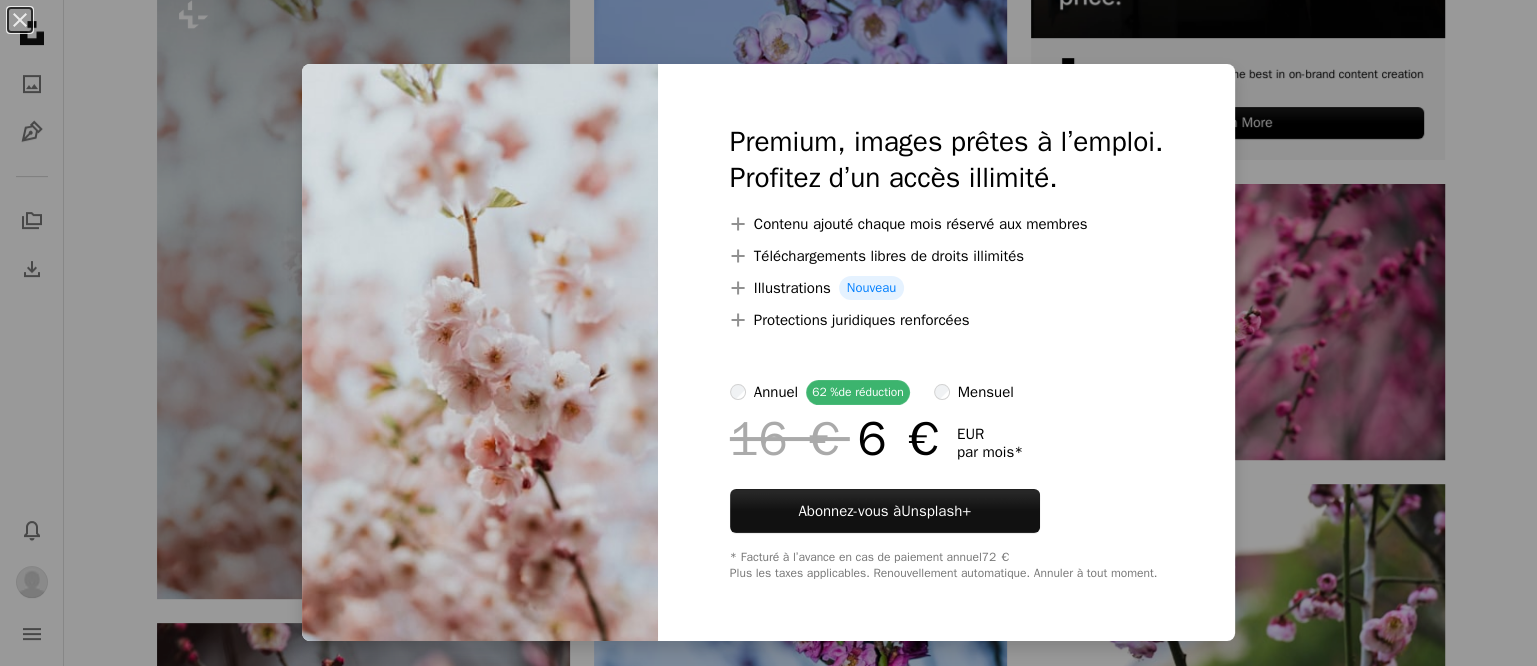 click on "An X shape Premium, images prêtes à l’emploi. Profitez d’un accès illimité. A plus sign Contenu ajouté chaque mois réservé aux membres A plus sign Téléchargements libres de droits illimités A plus sign Illustrations  Nouveau A plus sign Protections juridiques renforcées annuel 62 %  de réduction mensuel 16 €   6 € EUR par mois * Abonnez-vous à  Unsplash+ * Facturé à l’avance en cas de paiement annuel  72 € Plus les taxes applicables. Renouvellement automatique. Annuler à tout moment." at bounding box center (768, 333) 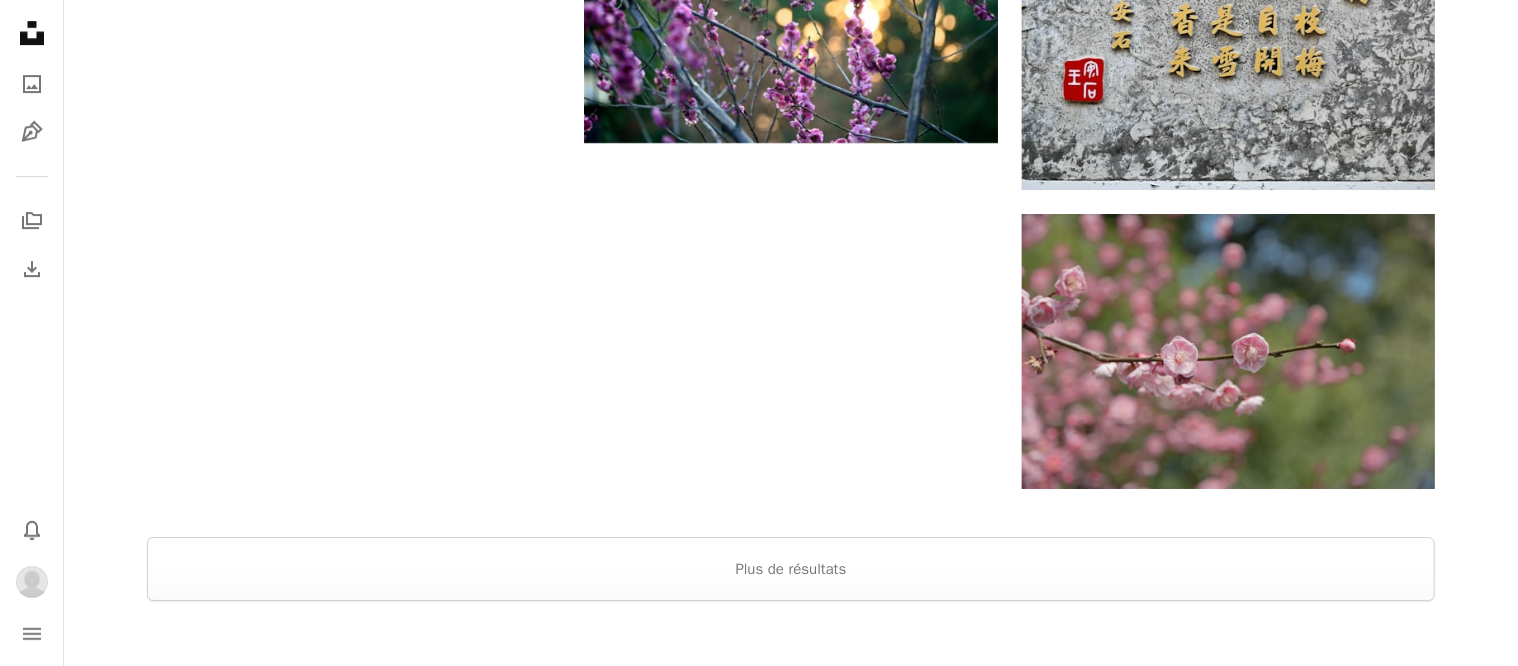 scroll, scrollTop: 3500, scrollLeft: 0, axis: vertical 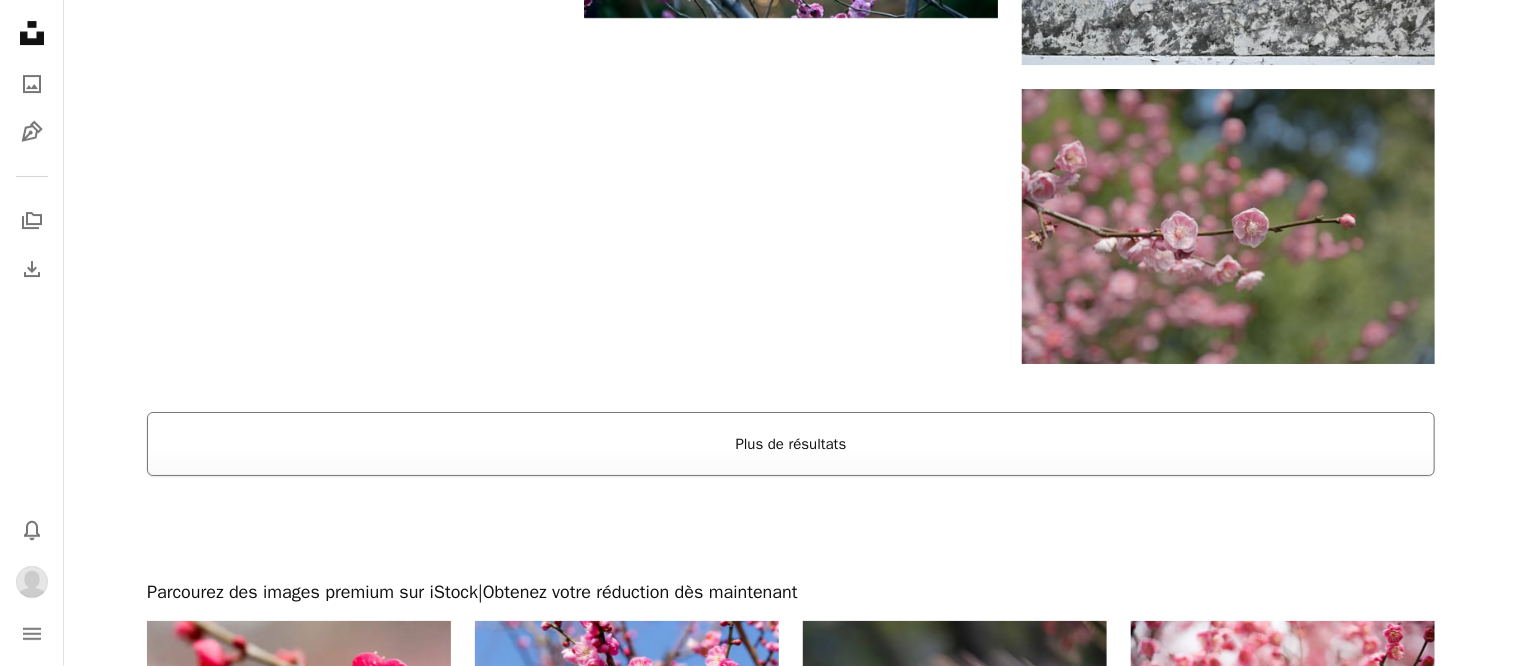 click on "Plus de résultats" at bounding box center [791, 444] 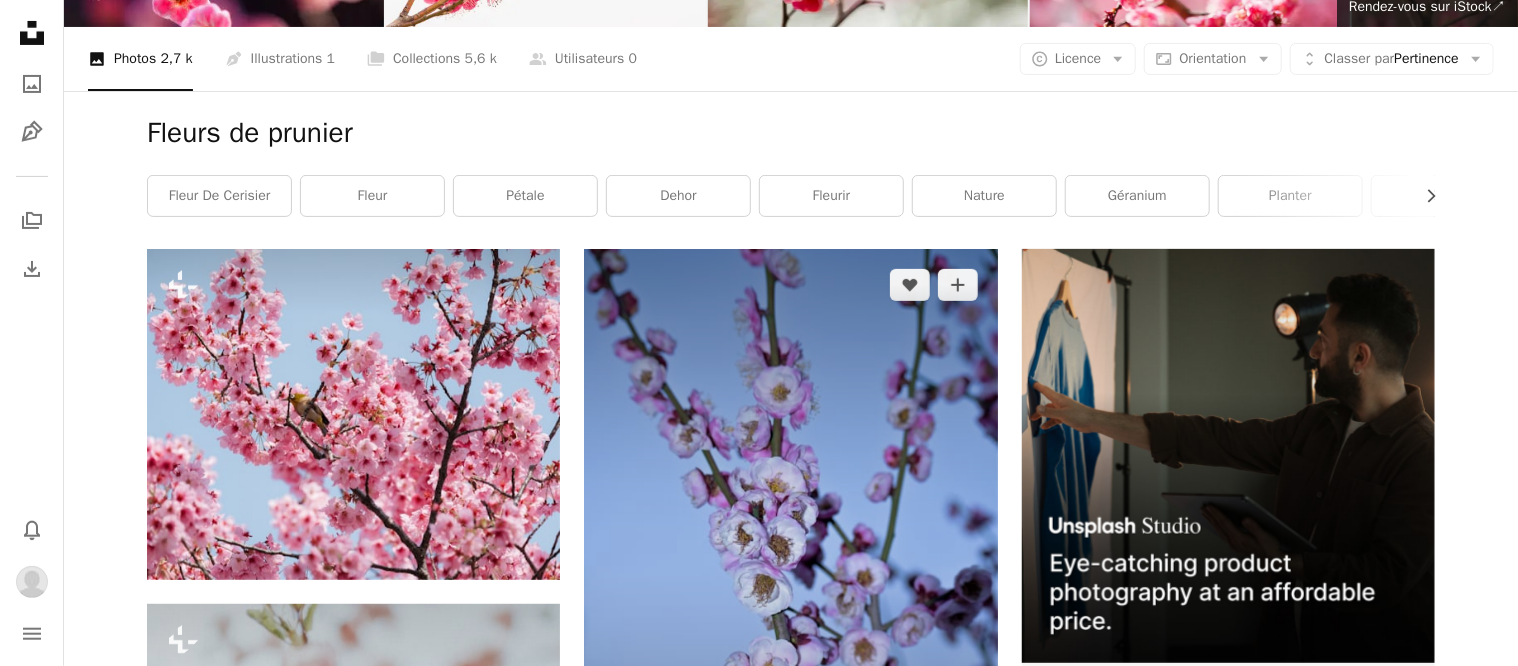 scroll, scrollTop: 124, scrollLeft: 0, axis: vertical 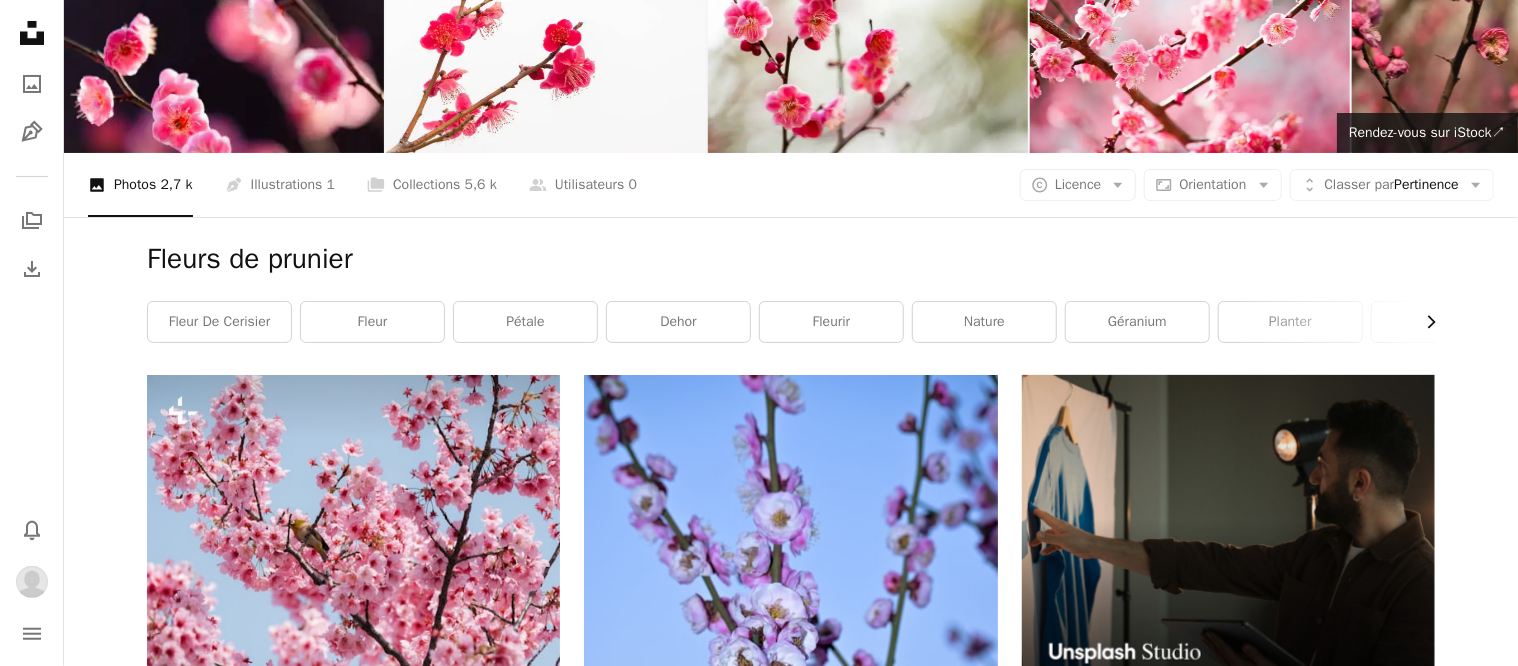 click on "Chevron right" 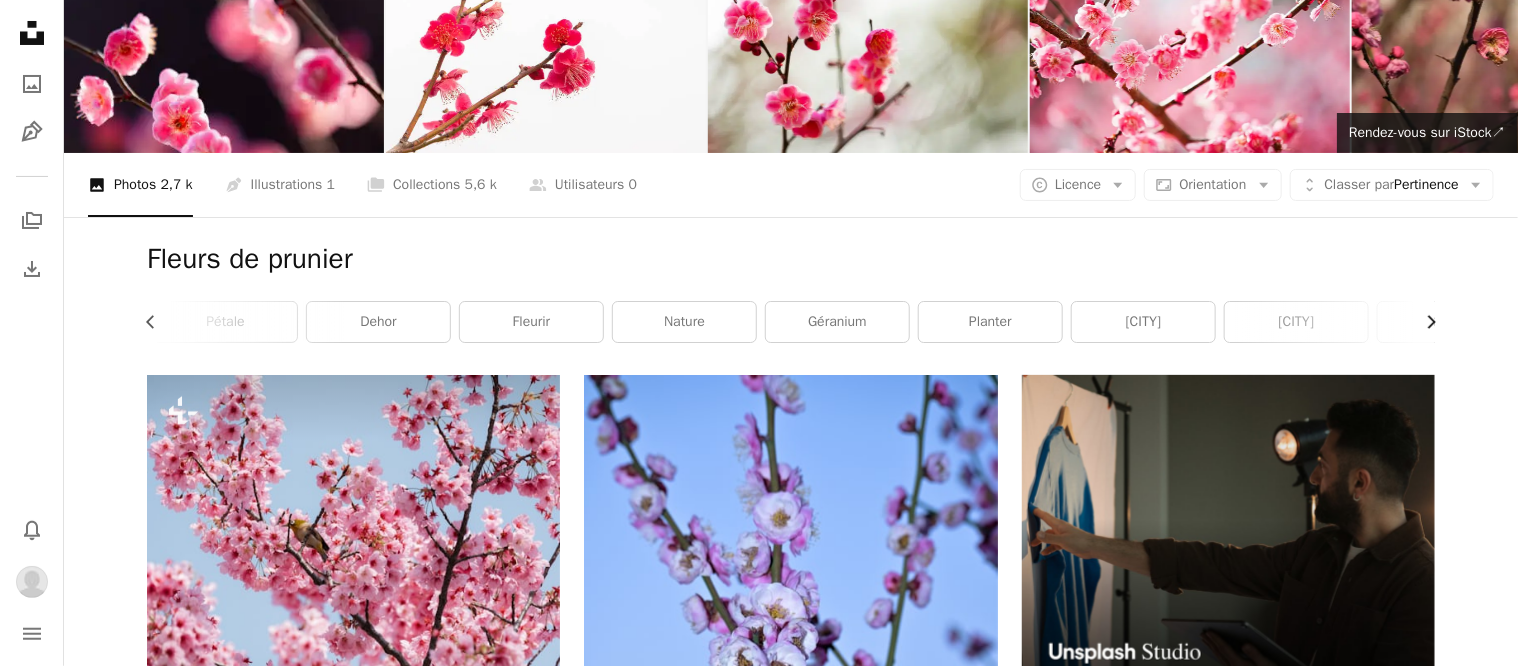 click on "Chevron right" 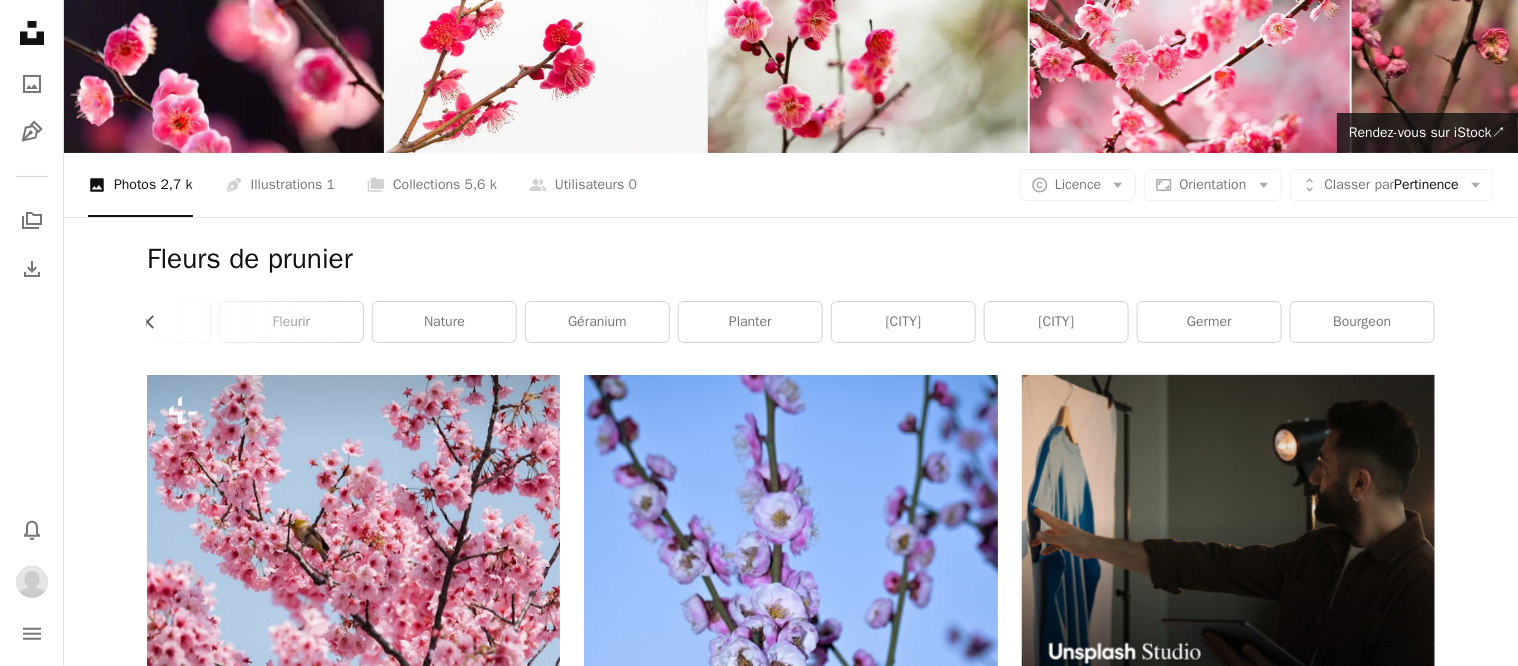 click on "Fleurs de prunier Chevron left fleur de cerisier fleur pétale dehor fleurir nature géranium planter Wuxi Jiangsu germer bourgeon" at bounding box center [791, 296] 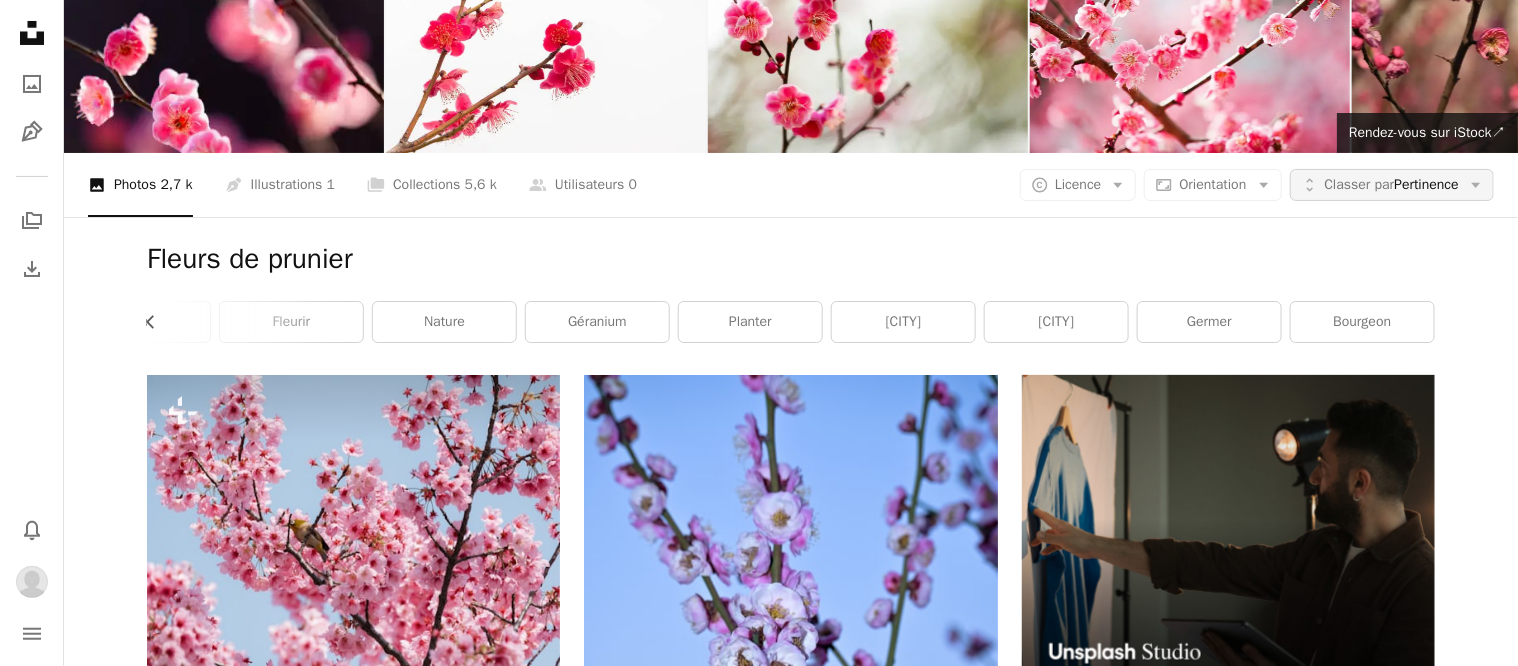 click on "Classer par  Pertinence" at bounding box center [1392, 185] 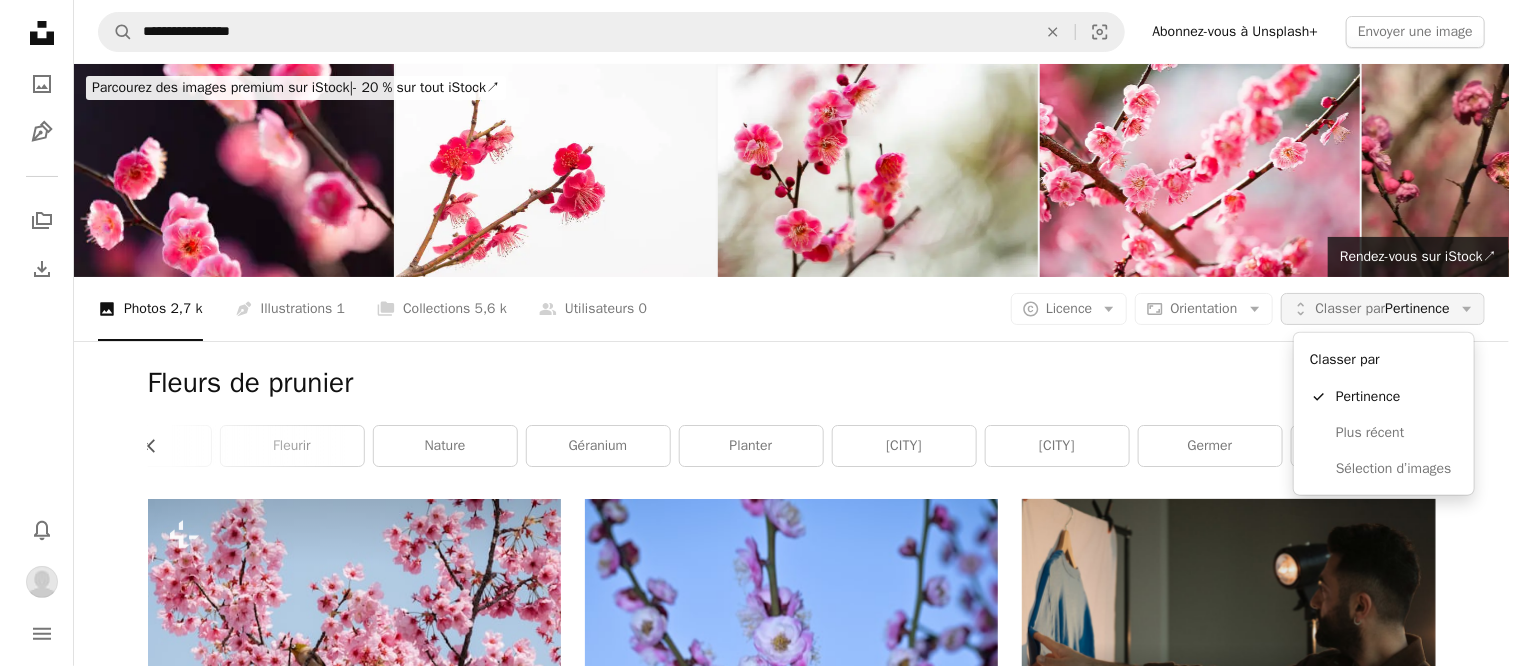 scroll, scrollTop: 0, scrollLeft: 0, axis: both 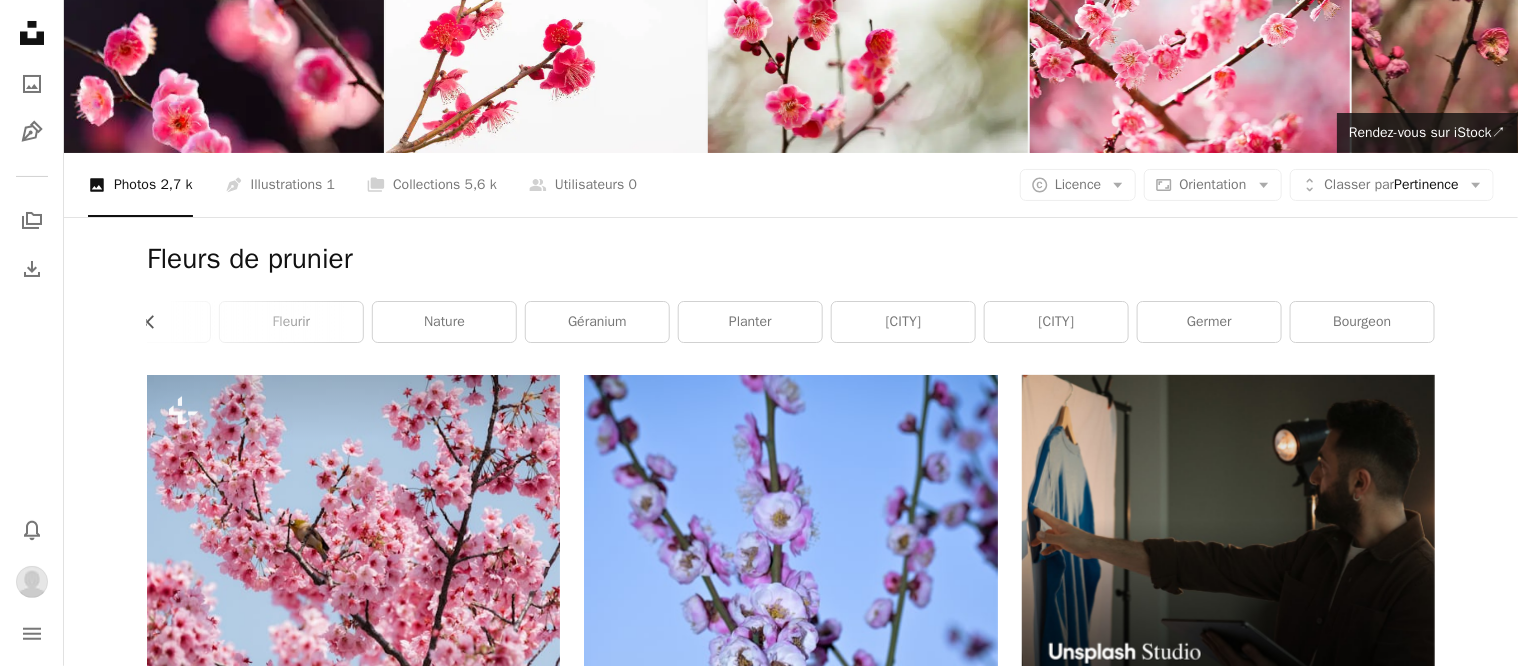 click on "**********" at bounding box center (759, 3373) 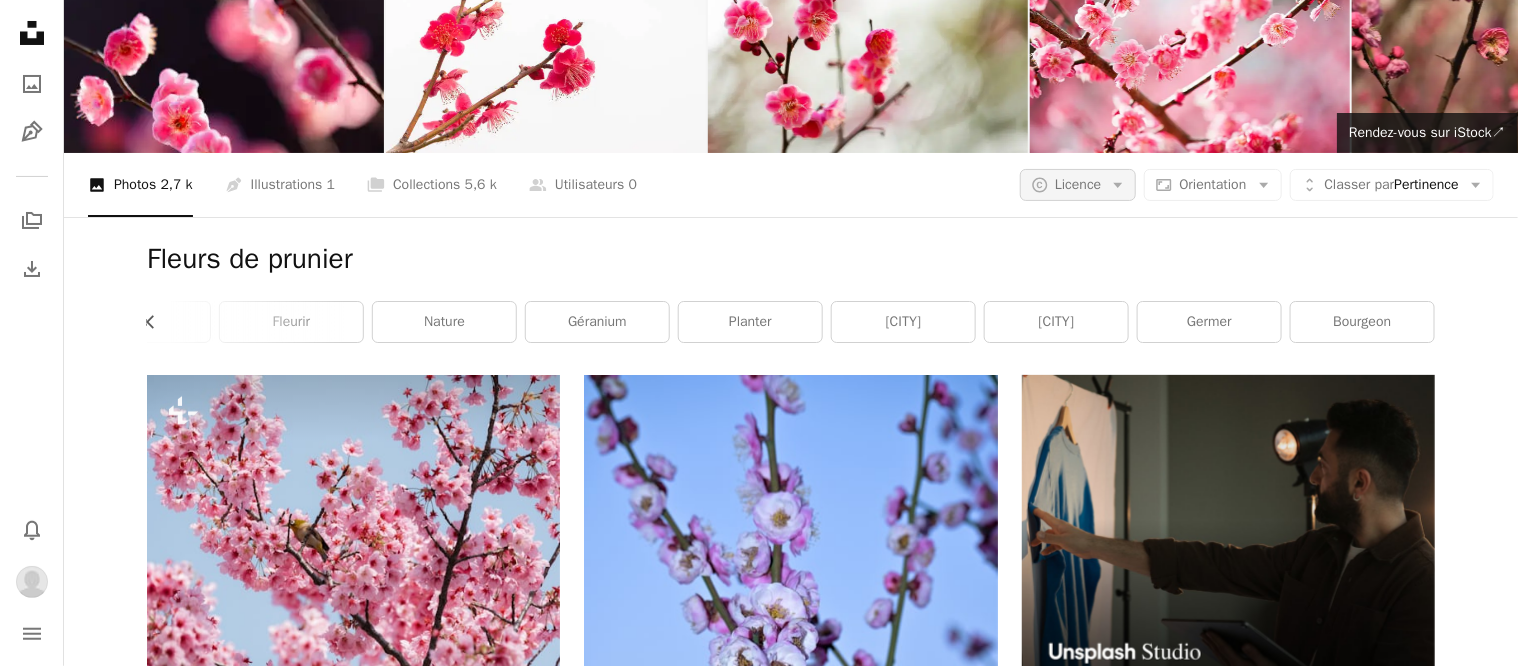 click on "Arrow down" 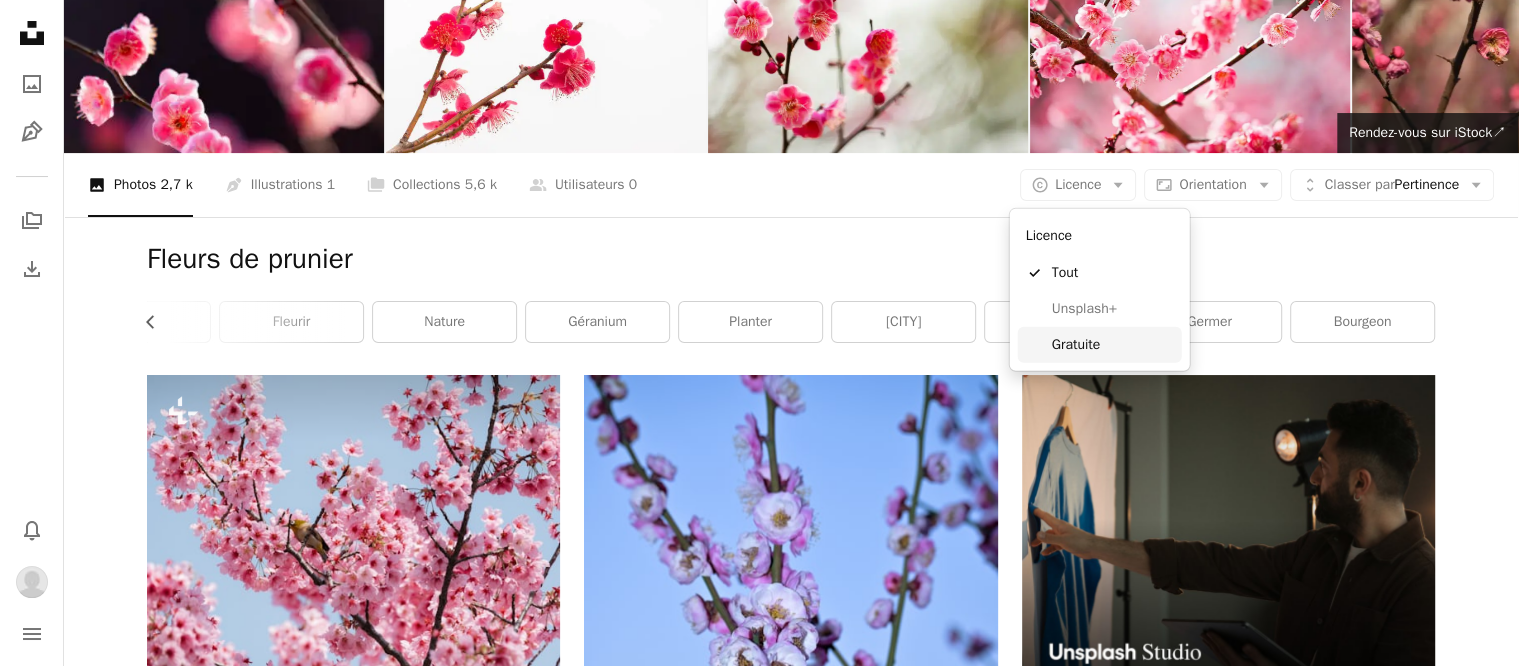 click on "Gratuite" at bounding box center (1113, 345) 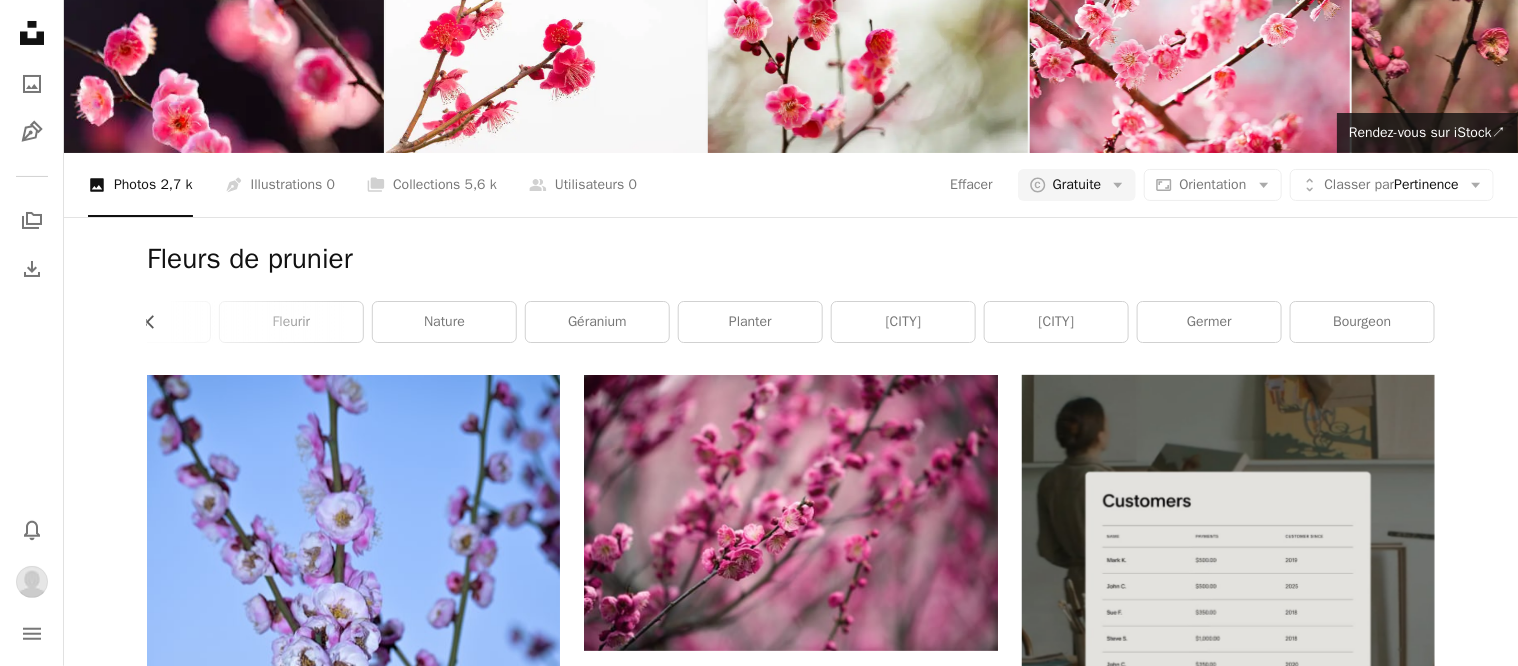 scroll, scrollTop: 3124, scrollLeft: 0, axis: vertical 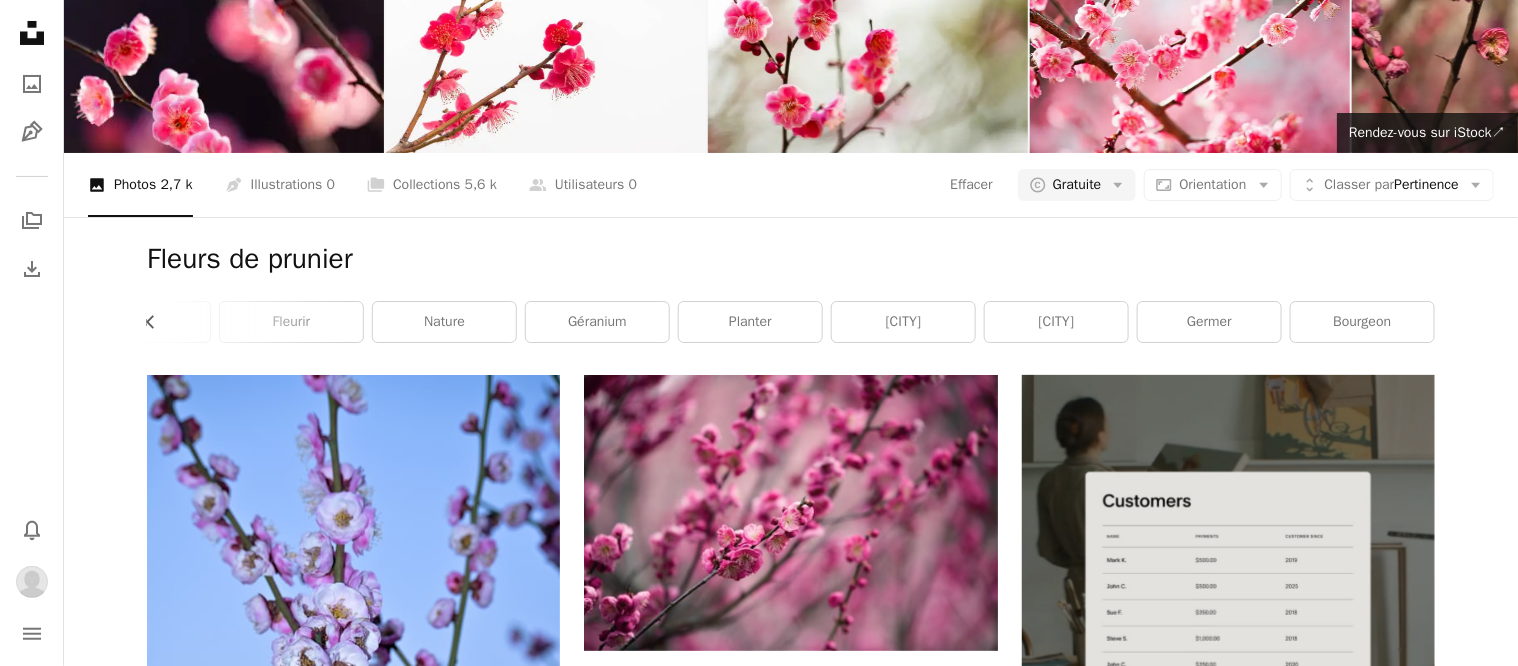 click 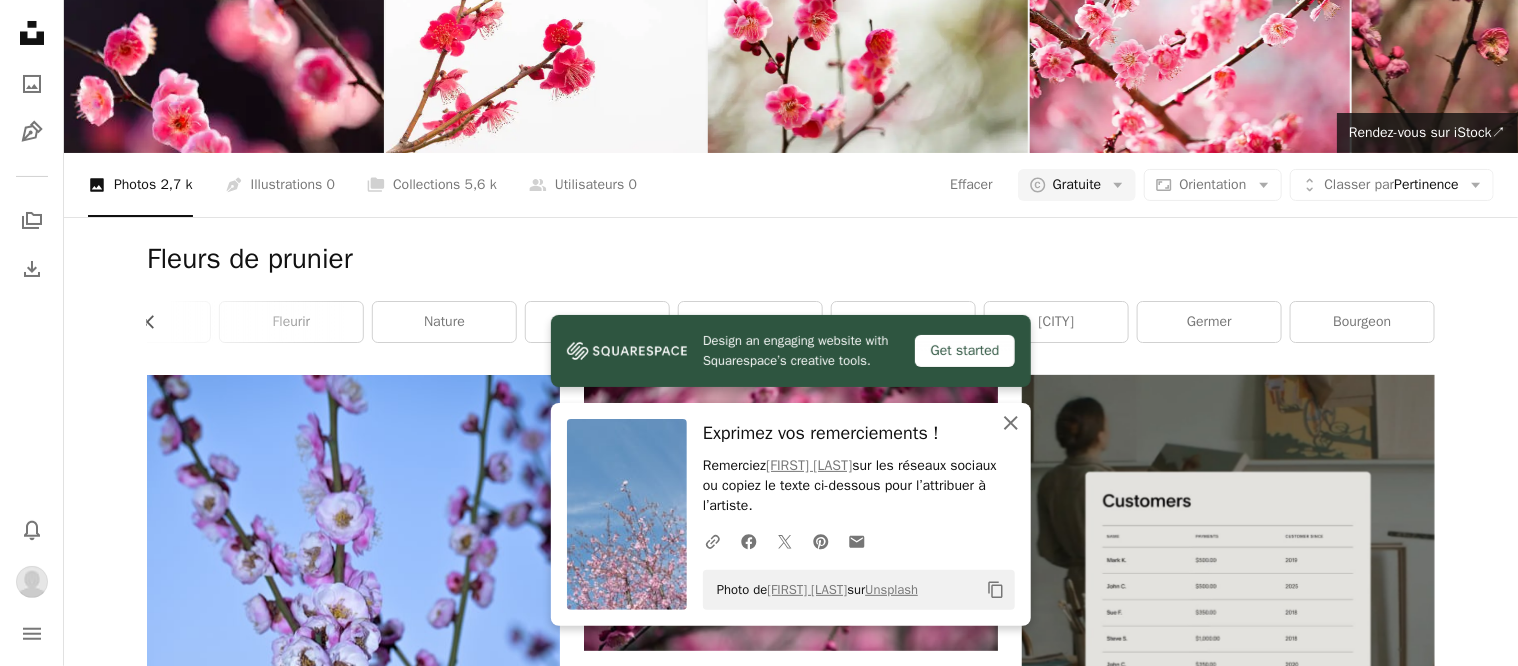 click 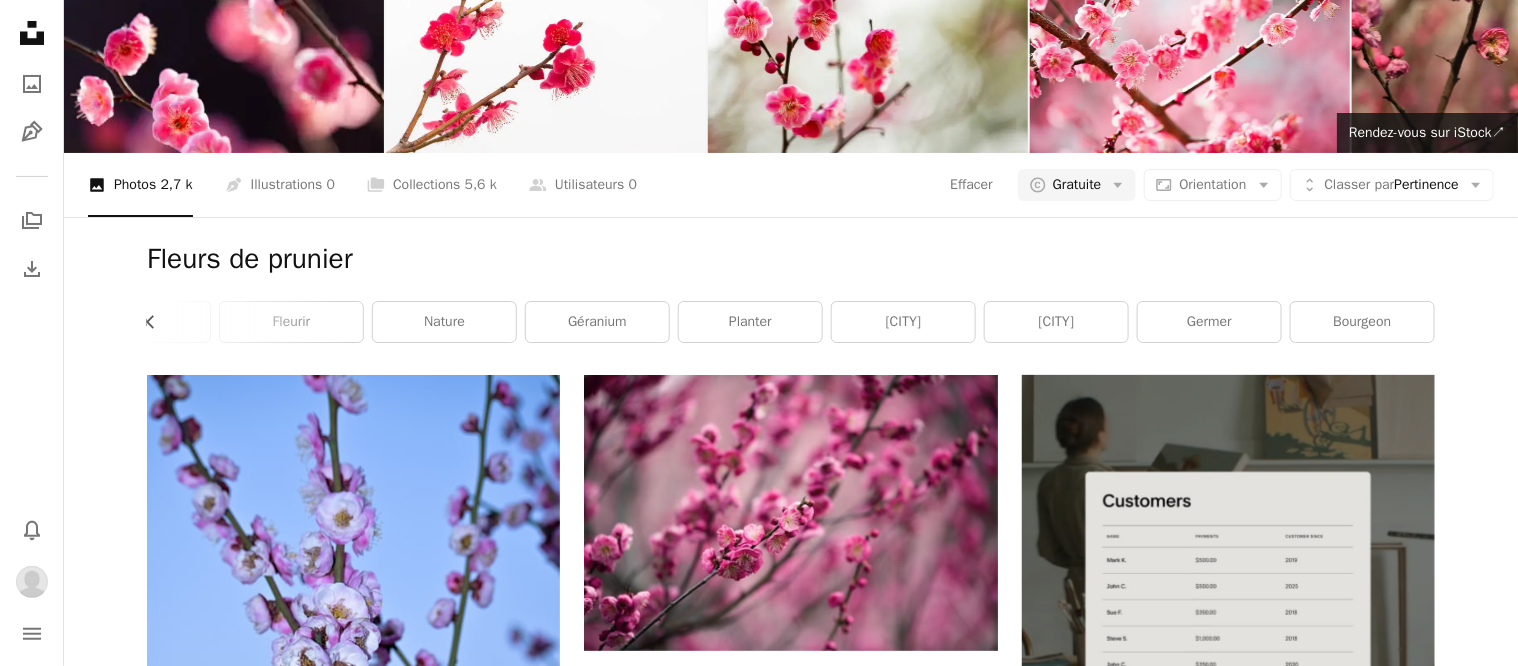 click 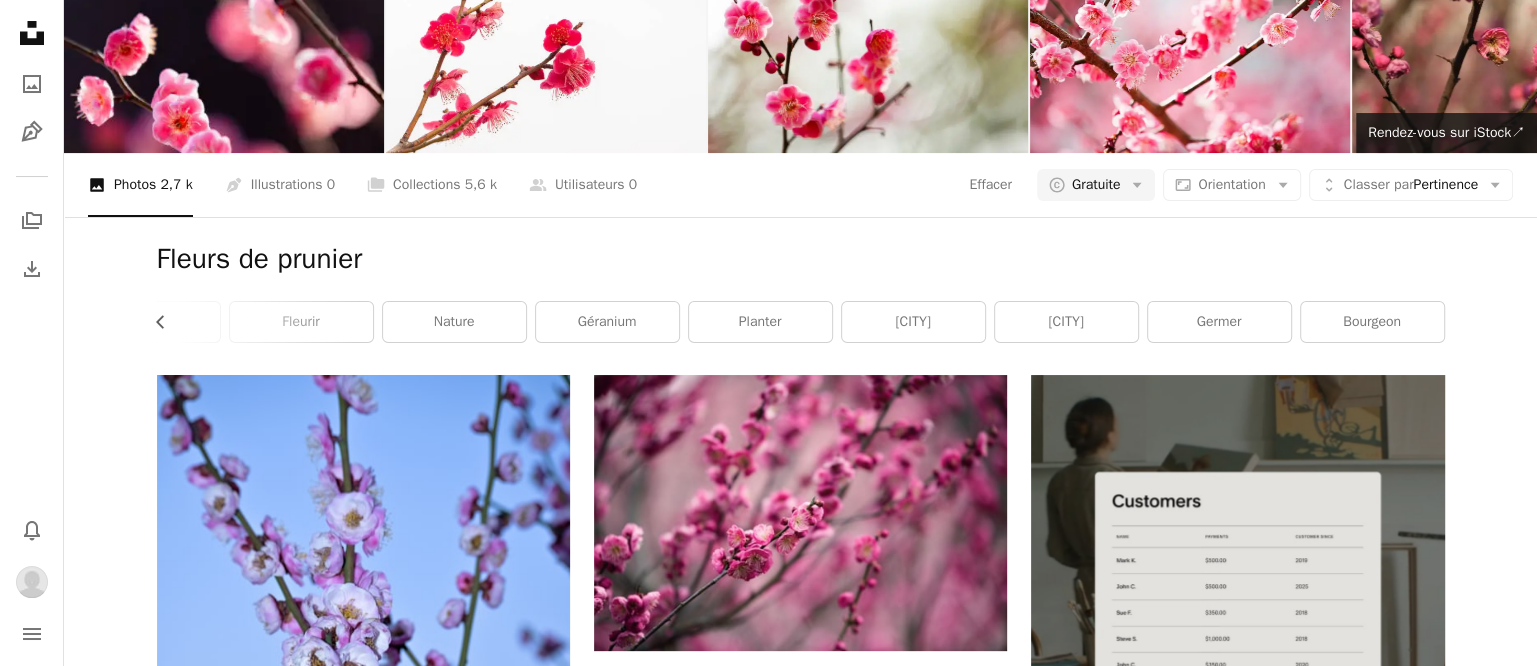 click on "PLUM - Prunier" at bounding box center (924, 7088) 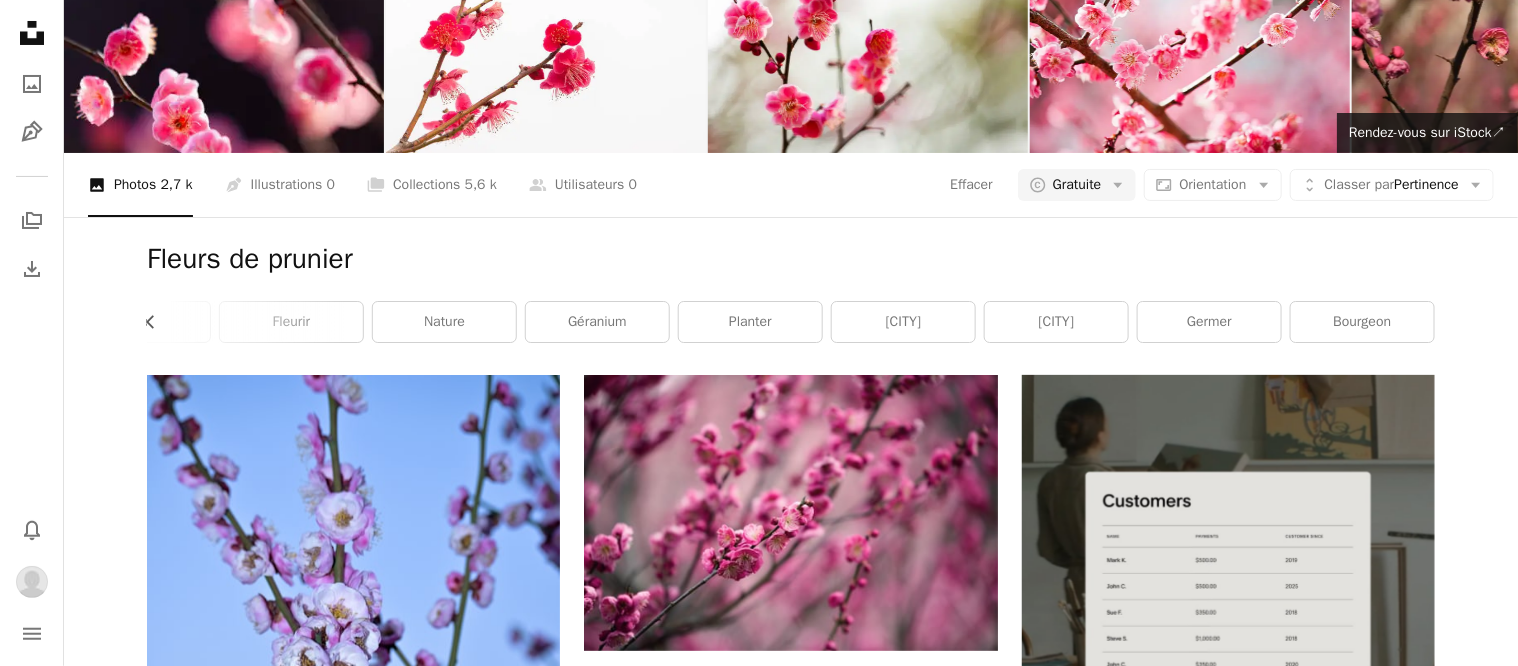 scroll, scrollTop: 3875, scrollLeft: 0, axis: vertical 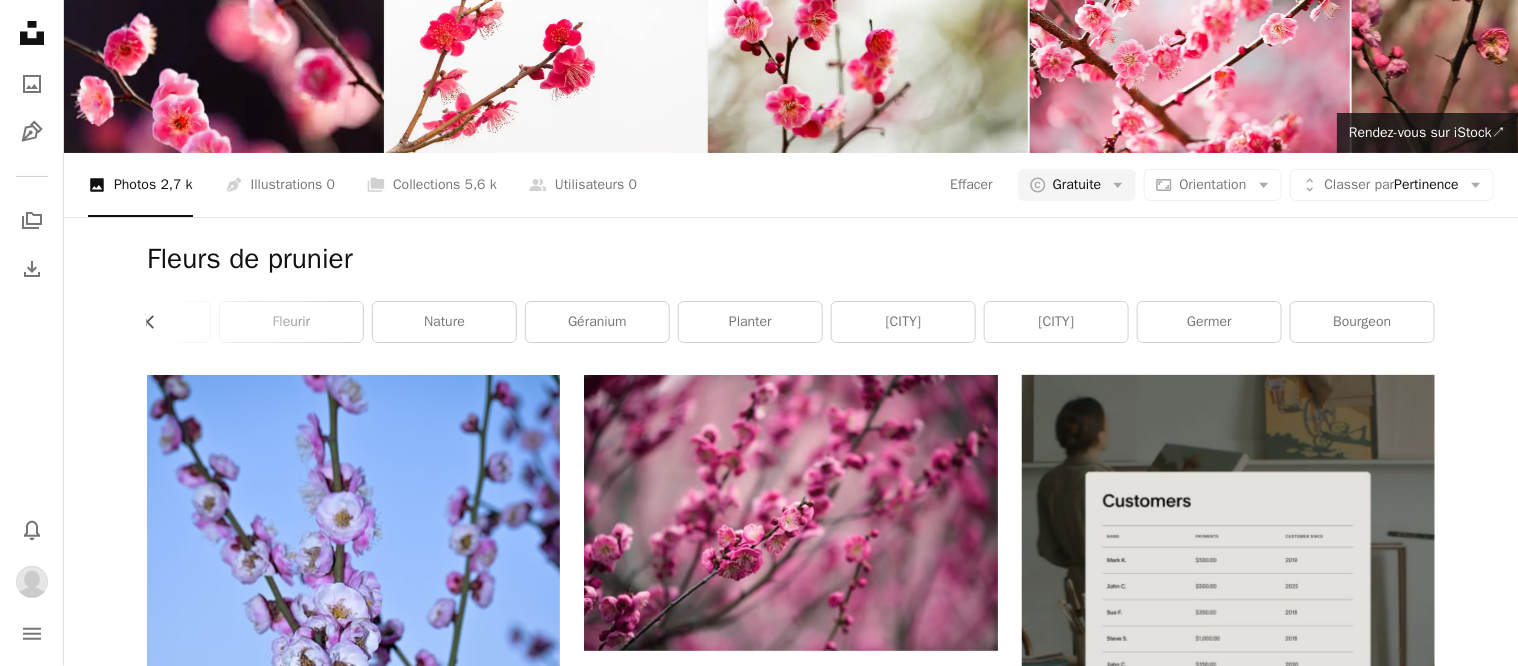 click on "Arrow pointing down" 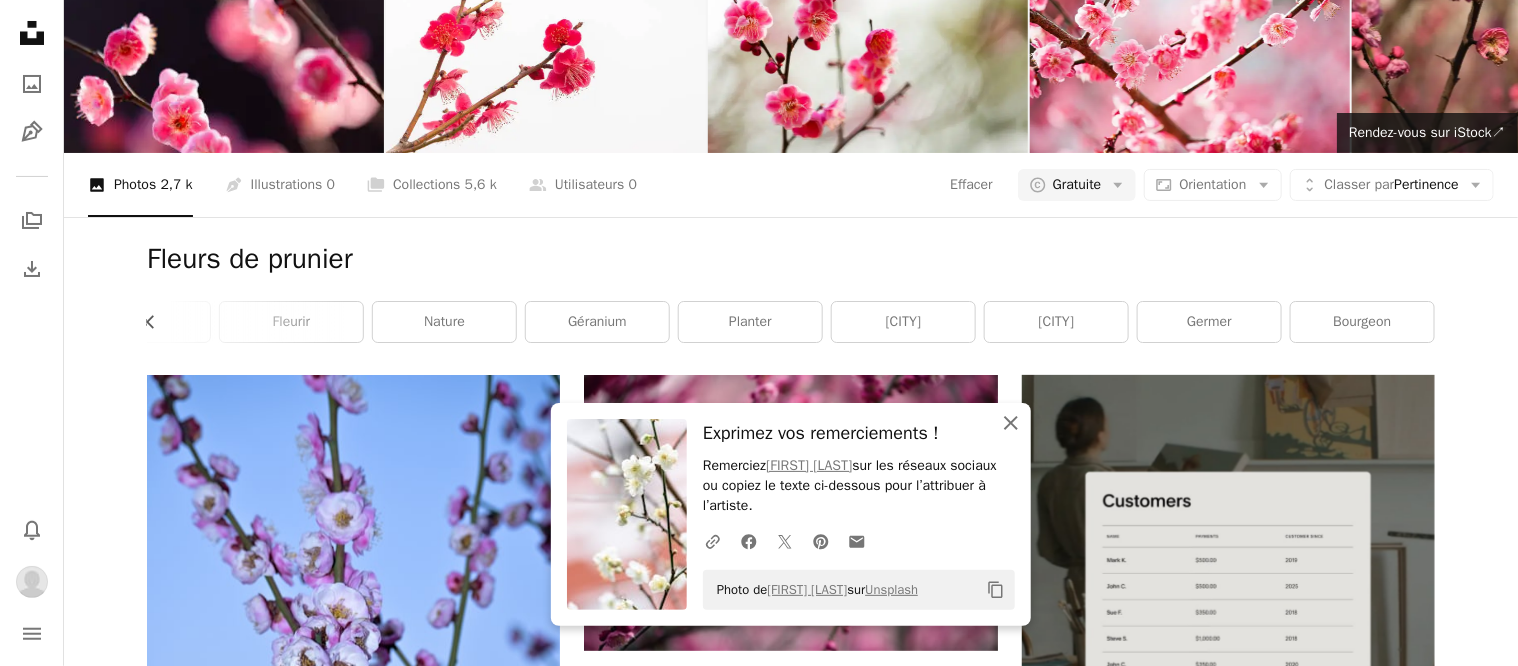 click on "An X shape" 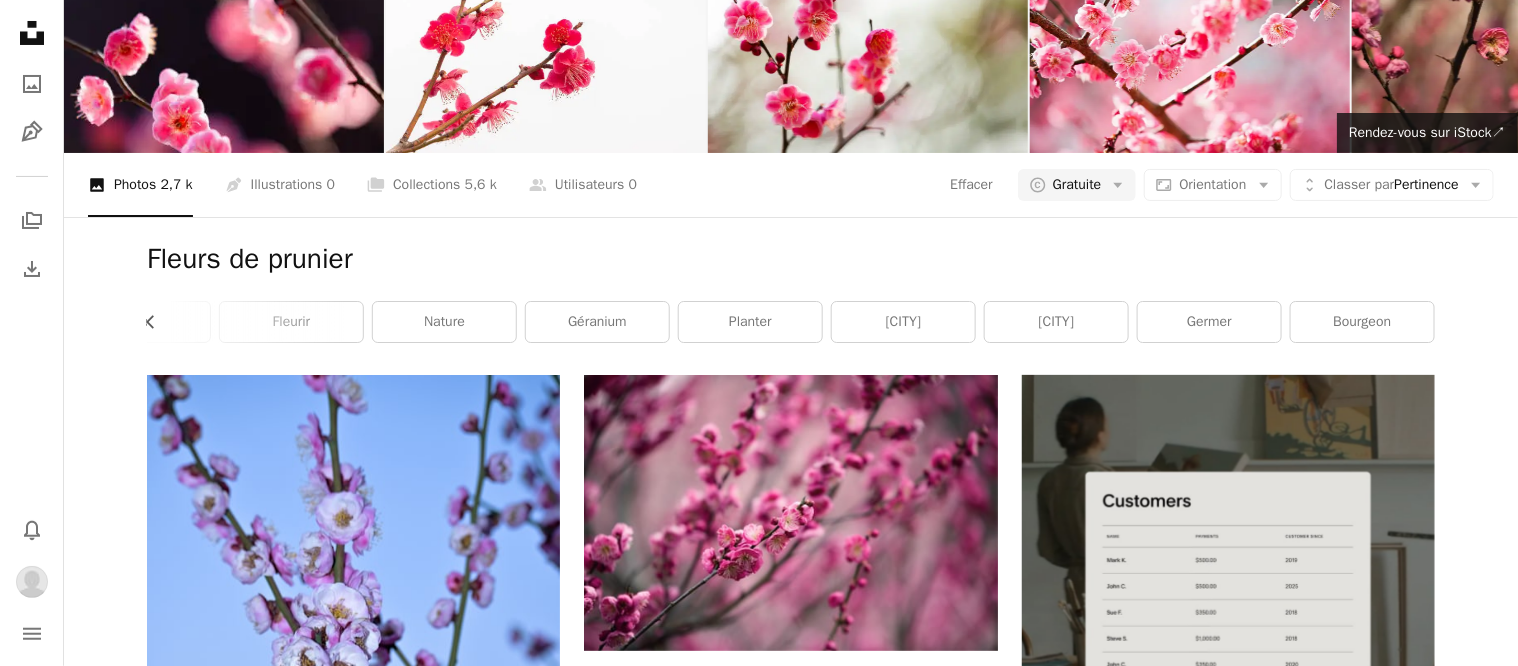 scroll, scrollTop: 3750, scrollLeft: 0, axis: vertical 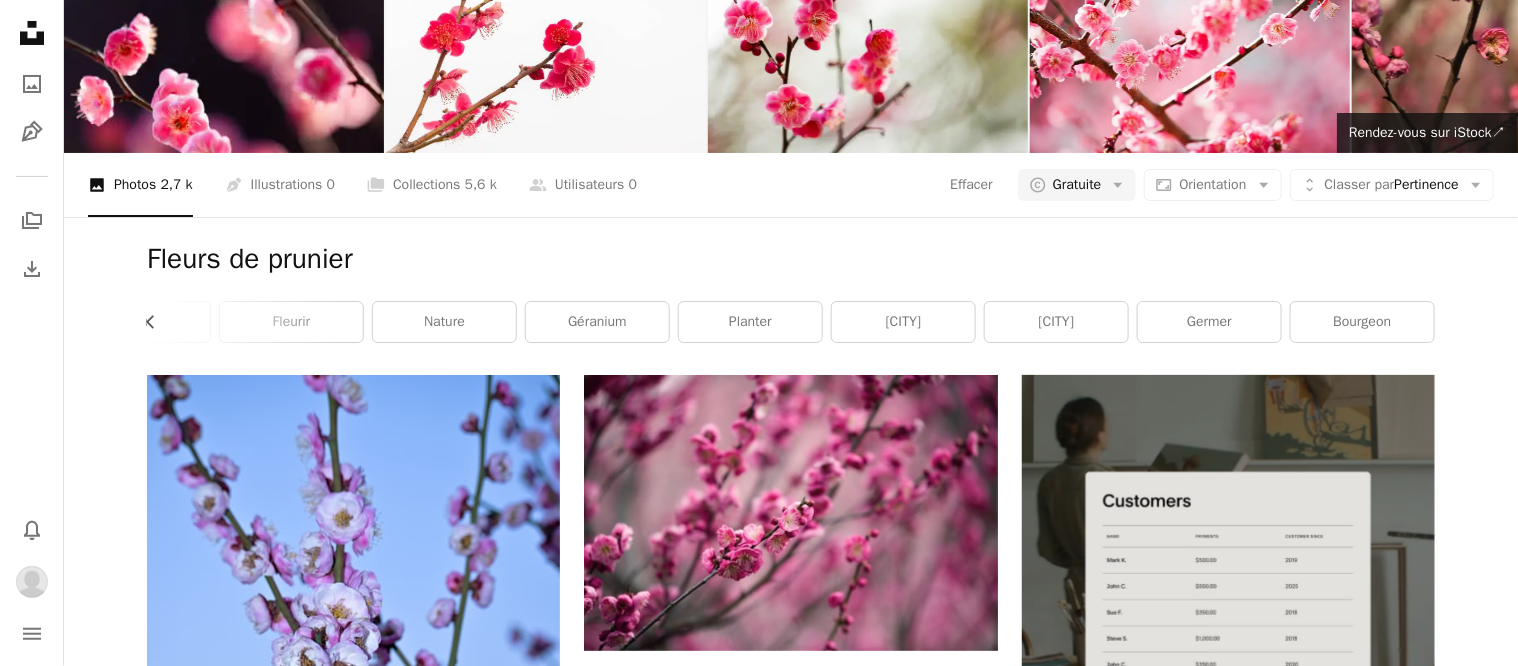 click on "A heart" at bounding box center [472, 3753] 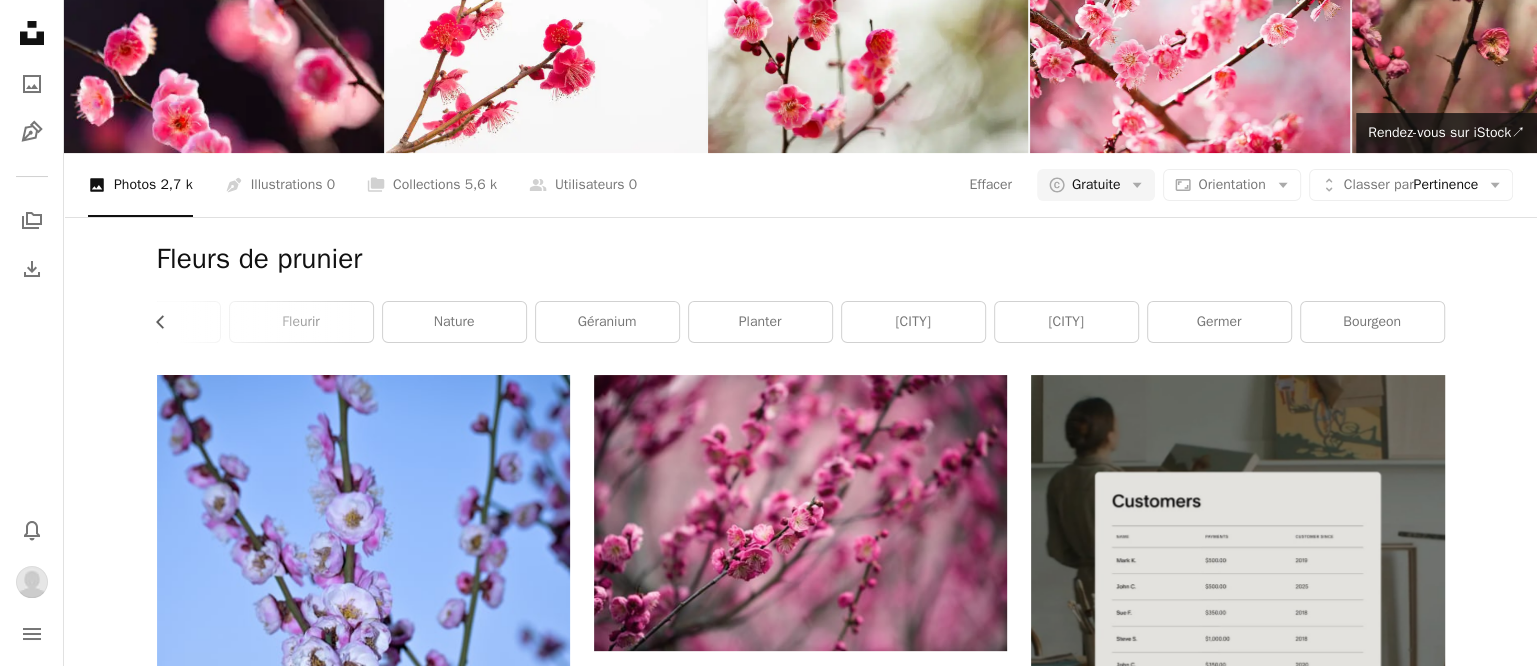 click on "PLUM - Prunier" at bounding box center (776, 7088) 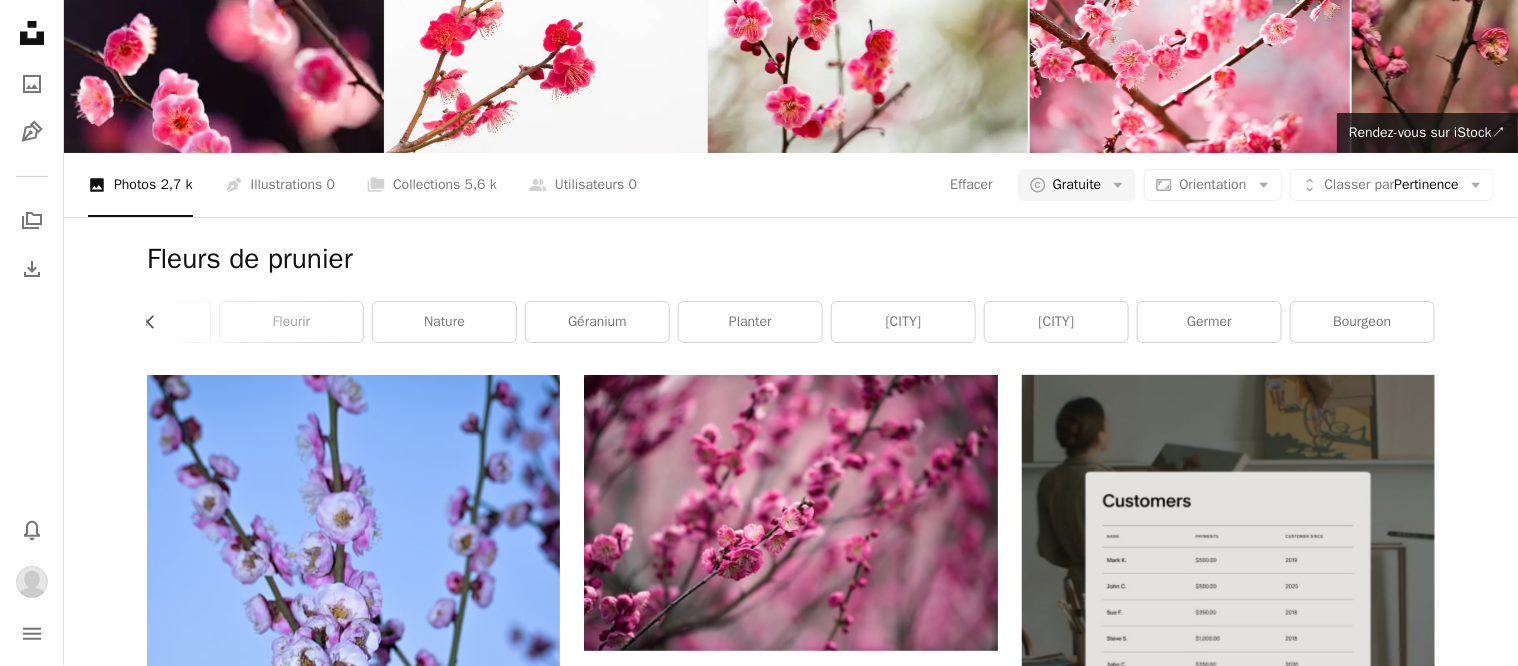 scroll, scrollTop: 4375, scrollLeft: 0, axis: vertical 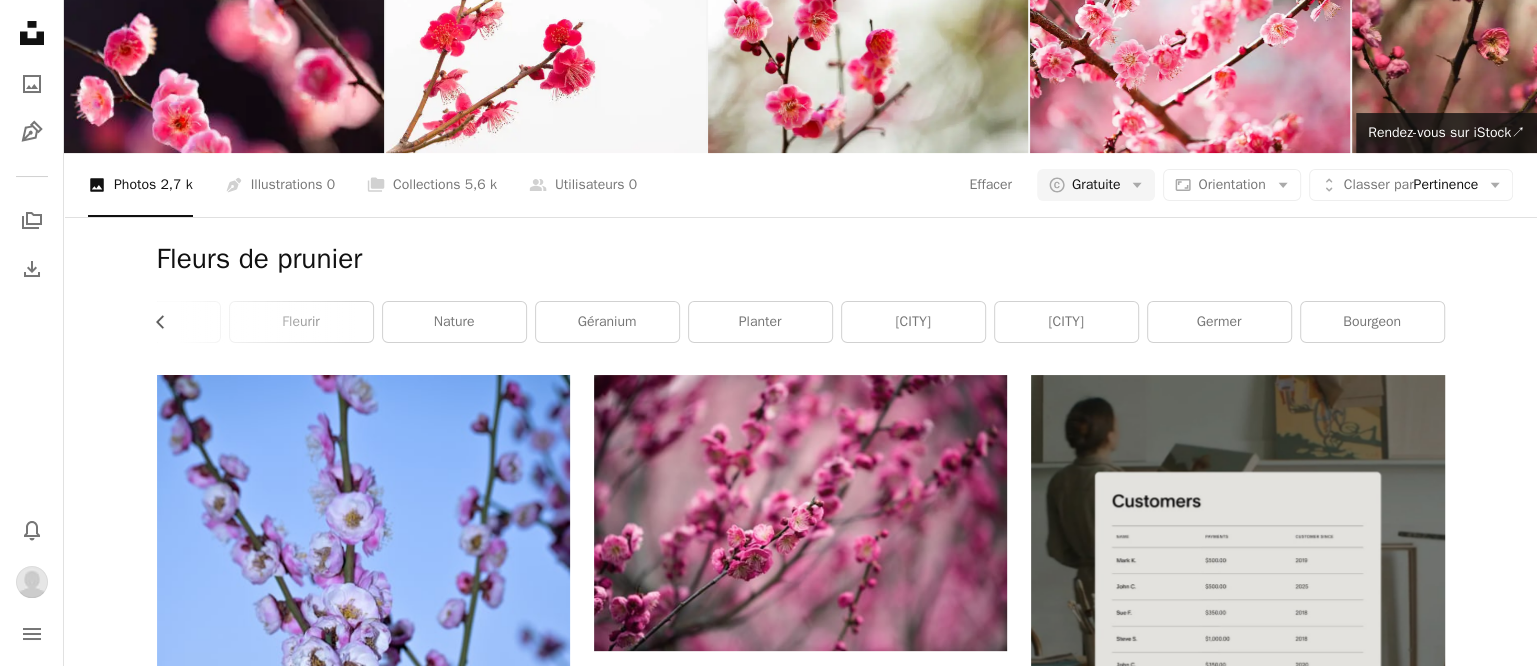 click on "PLUM - Prunier" at bounding box center (924, 9877) 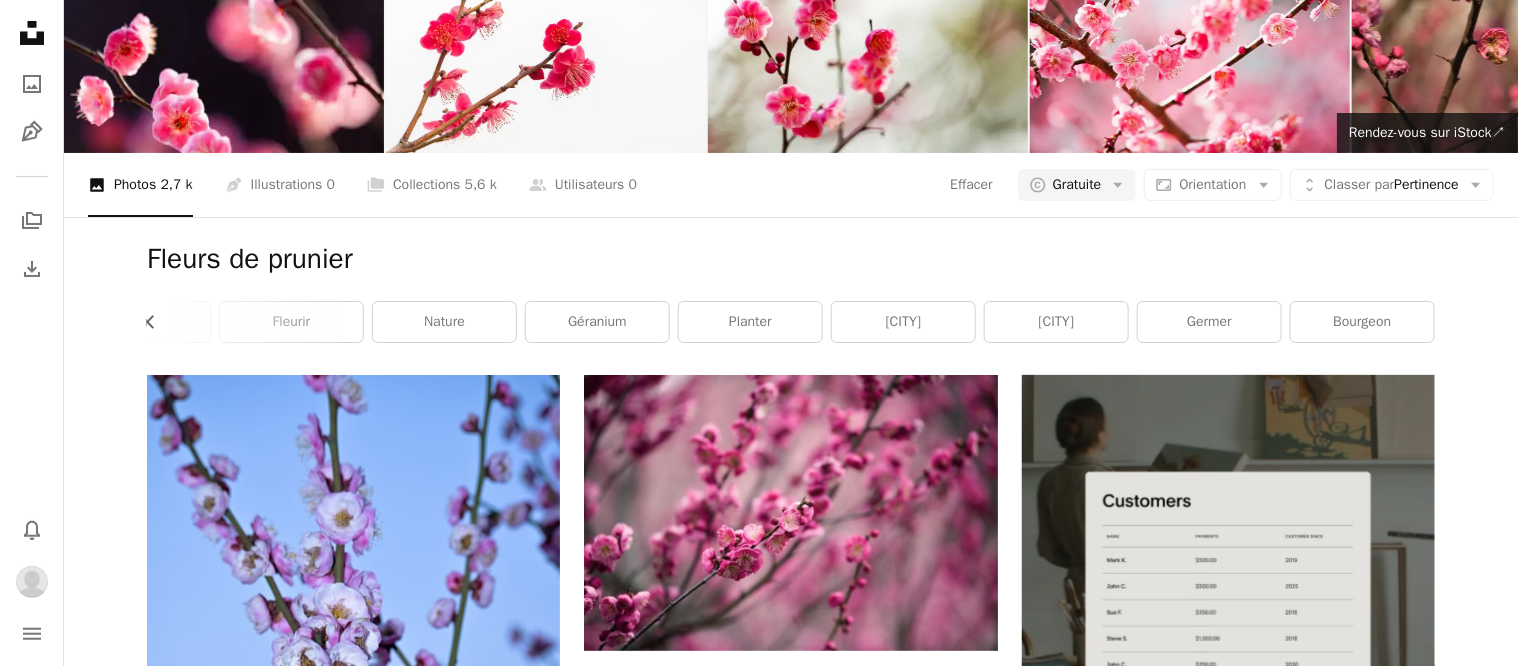scroll, scrollTop: 5250, scrollLeft: 0, axis: vertical 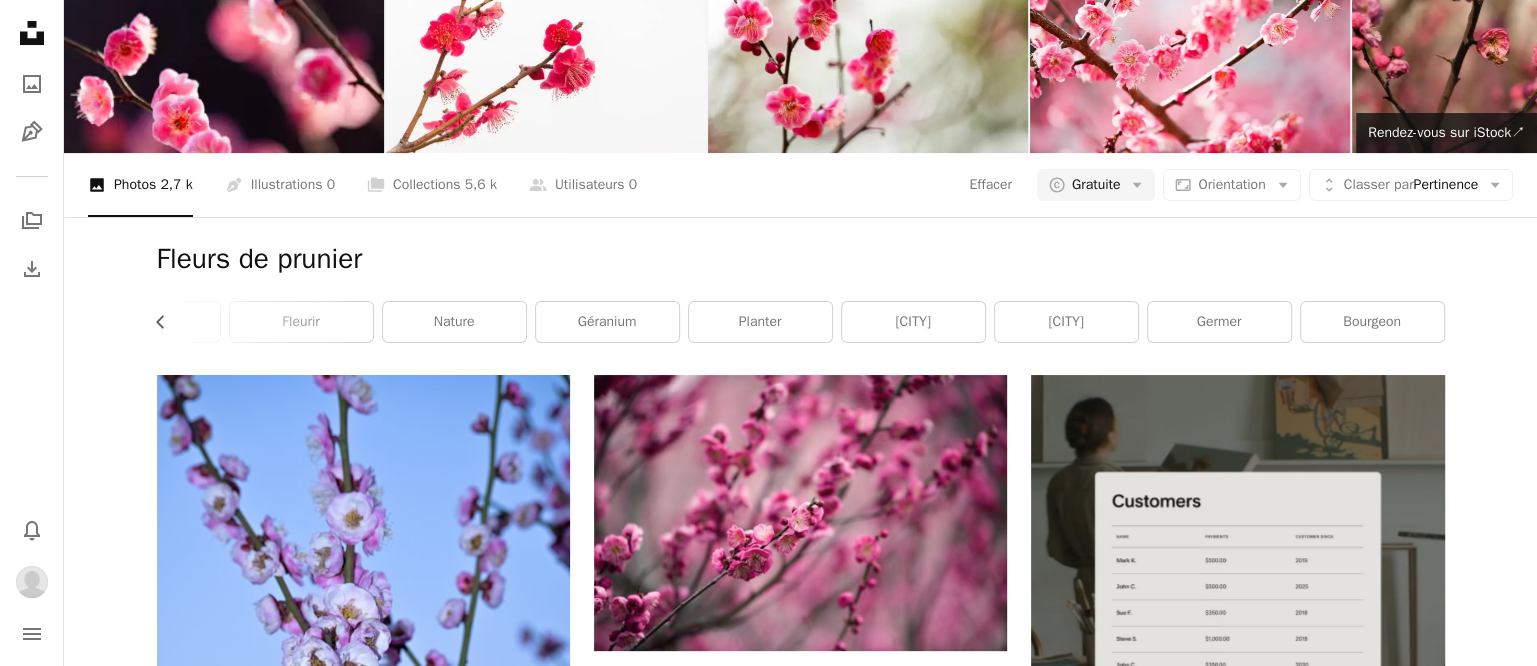 click on "PLUM - Prunier" at bounding box center [924, 9877] 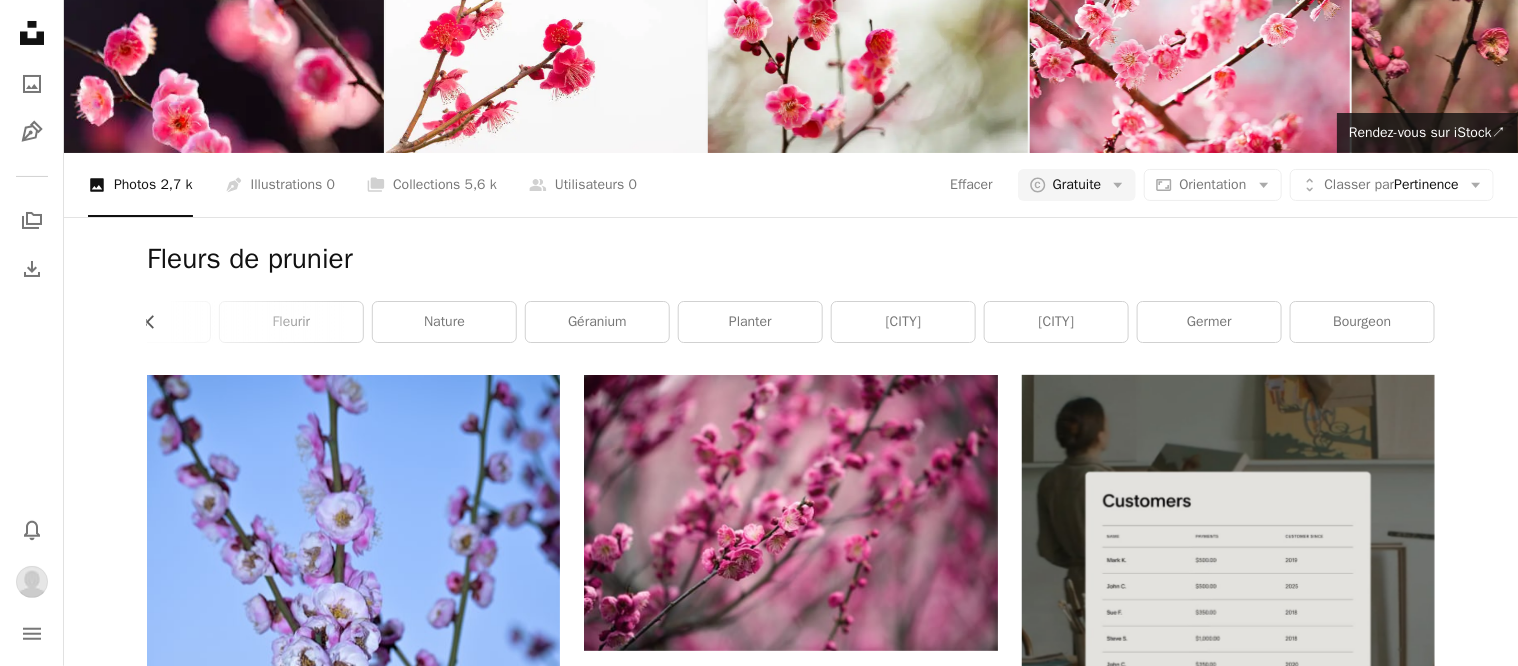 click on "A heart" 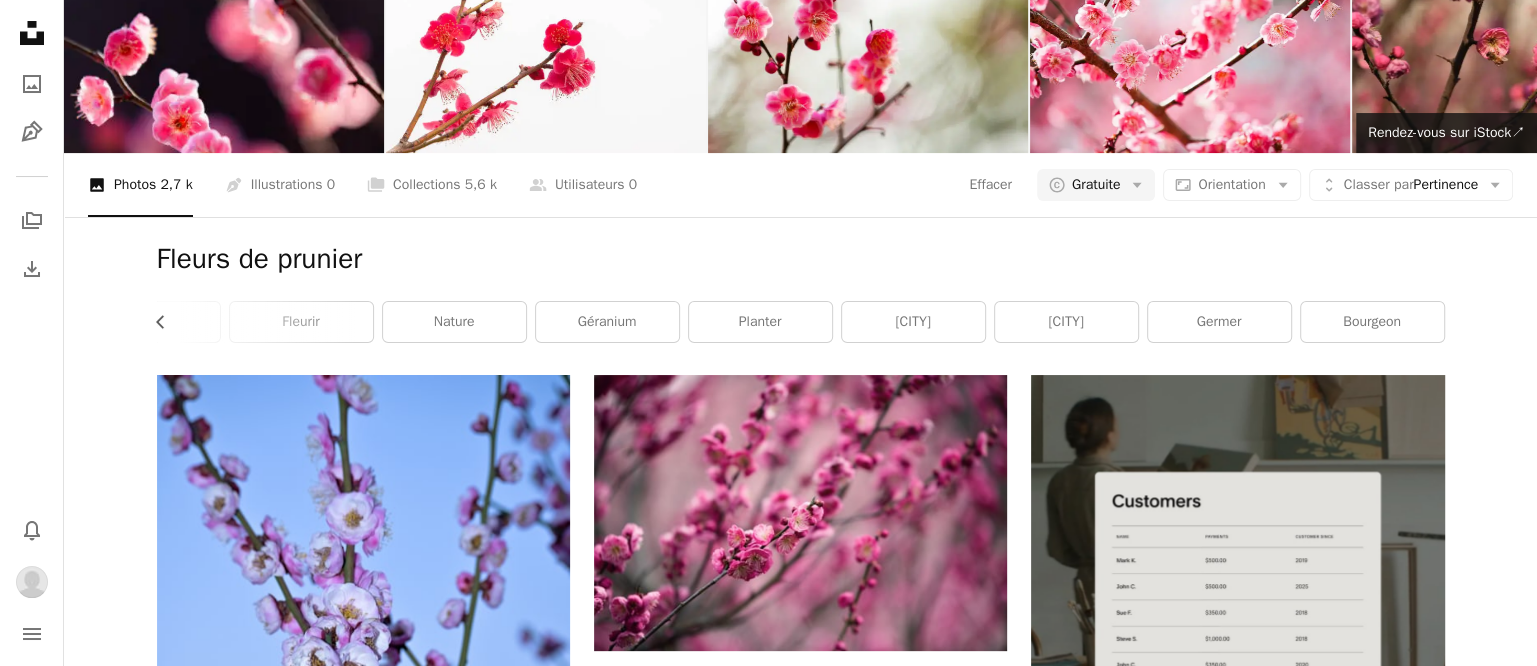 click on "PLUM - Prunier" at bounding box center [924, 9877] 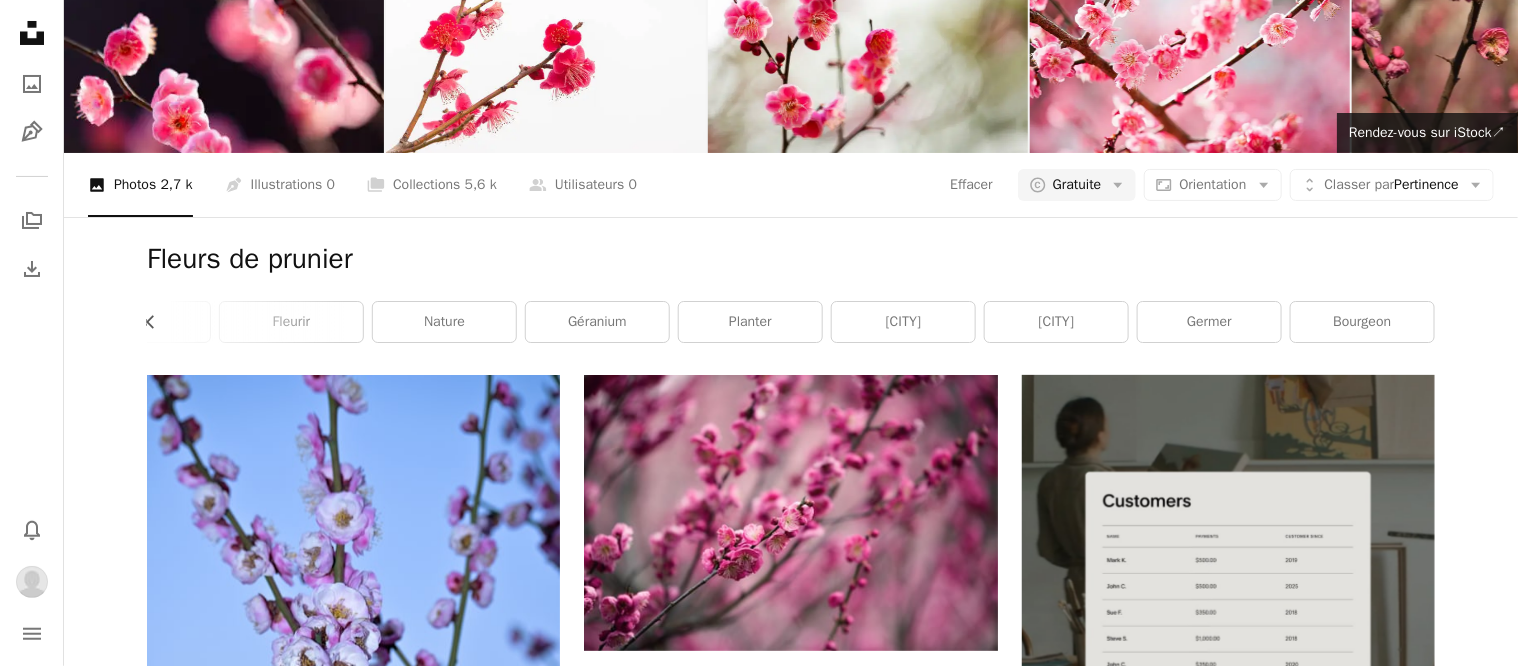 scroll, scrollTop: 5750, scrollLeft: 0, axis: vertical 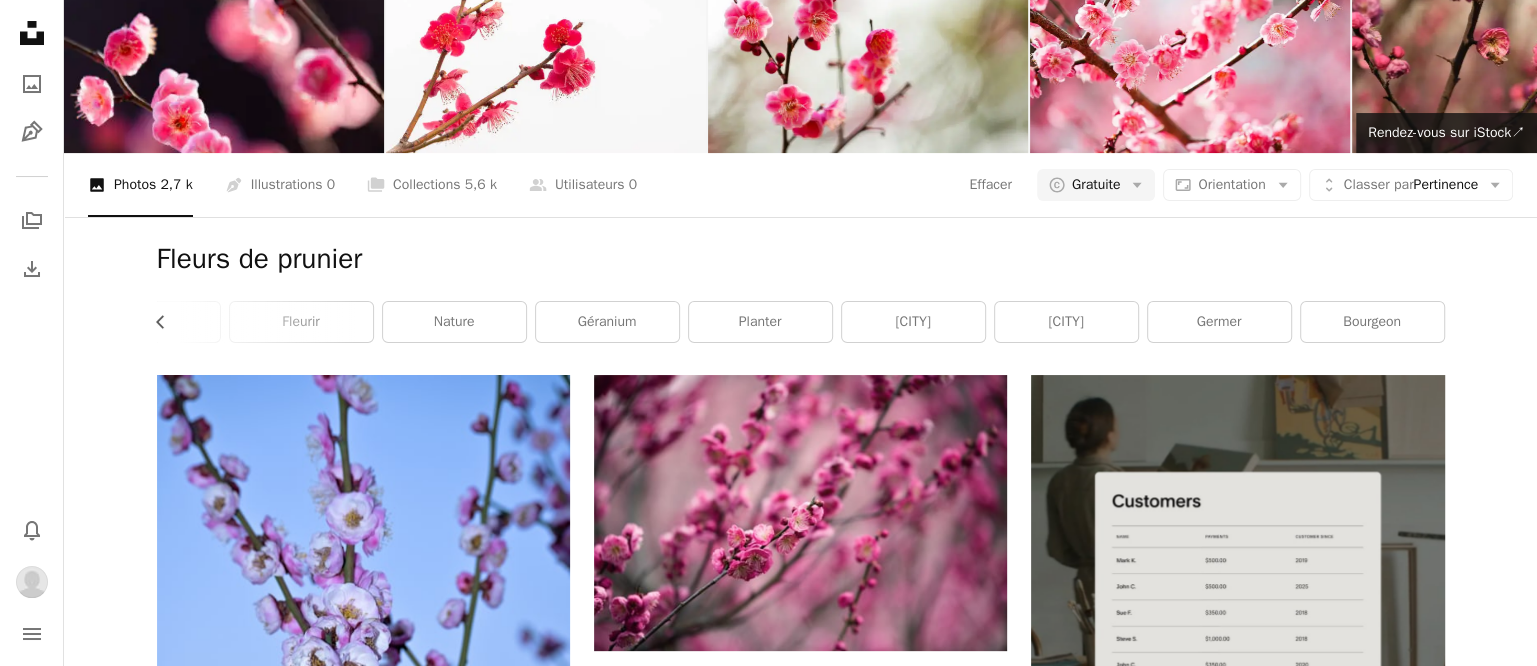 click on "PLUM - Prunier" at bounding box center (776, 9877) 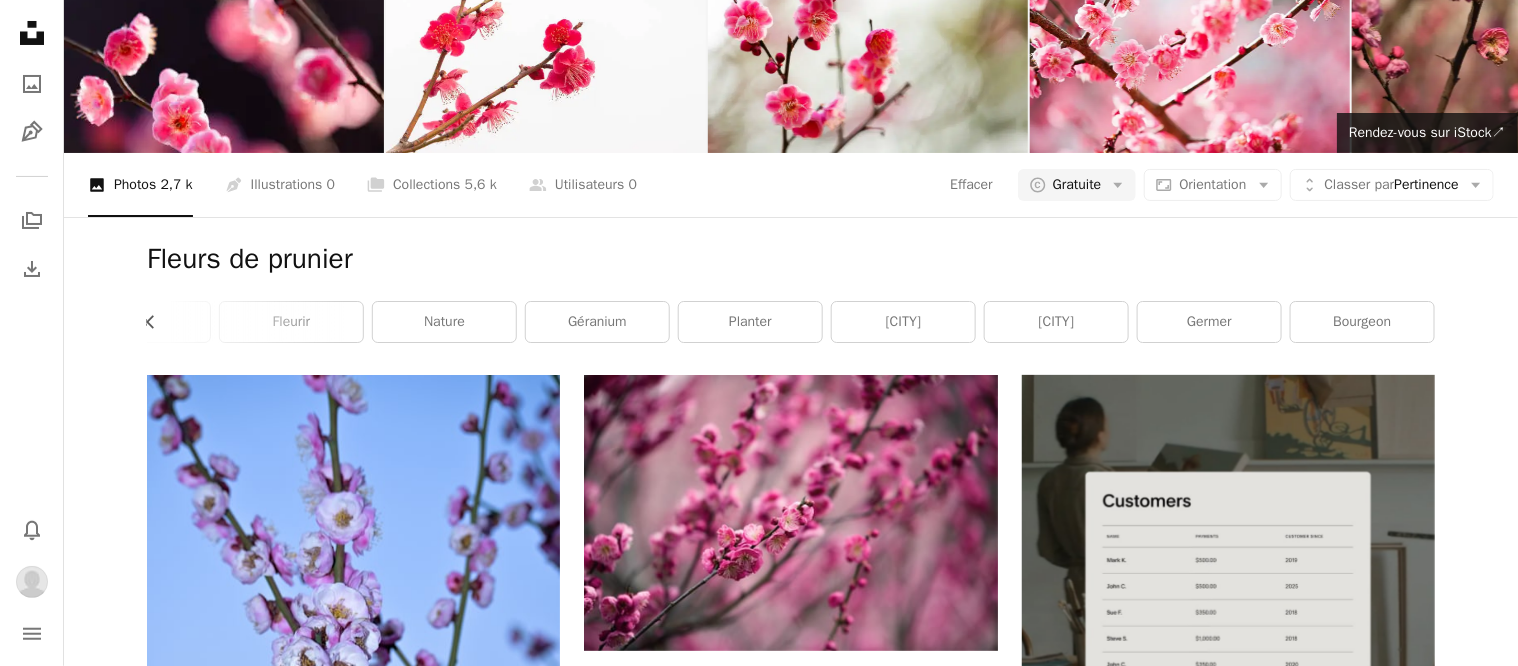 scroll, scrollTop: 6250, scrollLeft: 0, axis: vertical 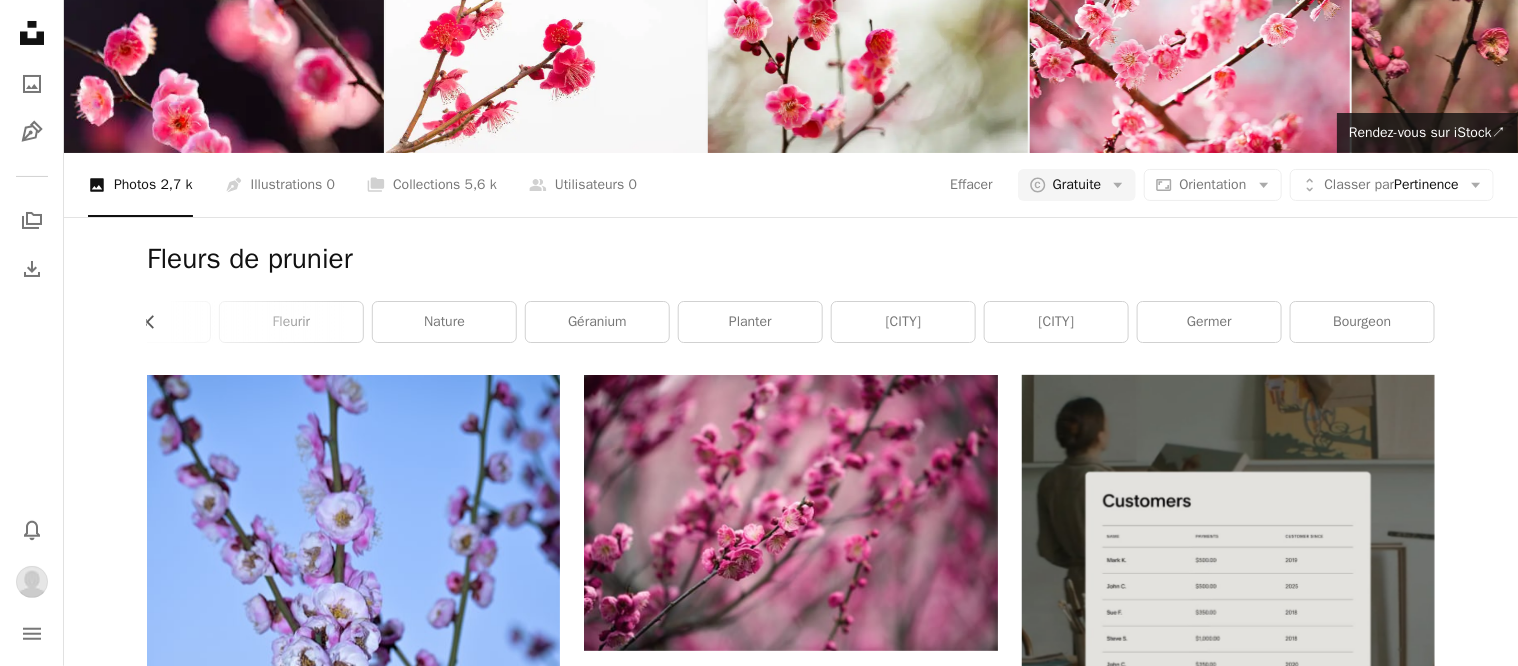 click 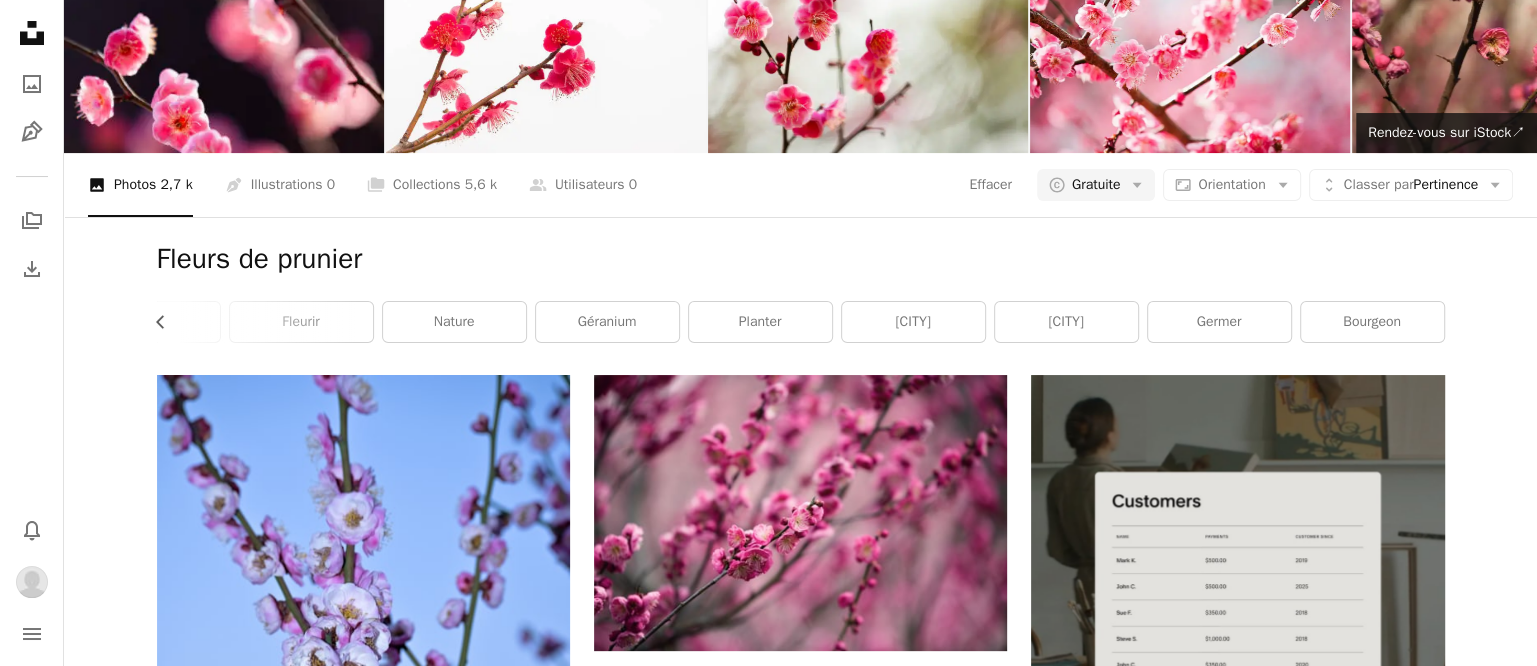 click on "PLUM - Prunier" at bounding box center (924, 9877) 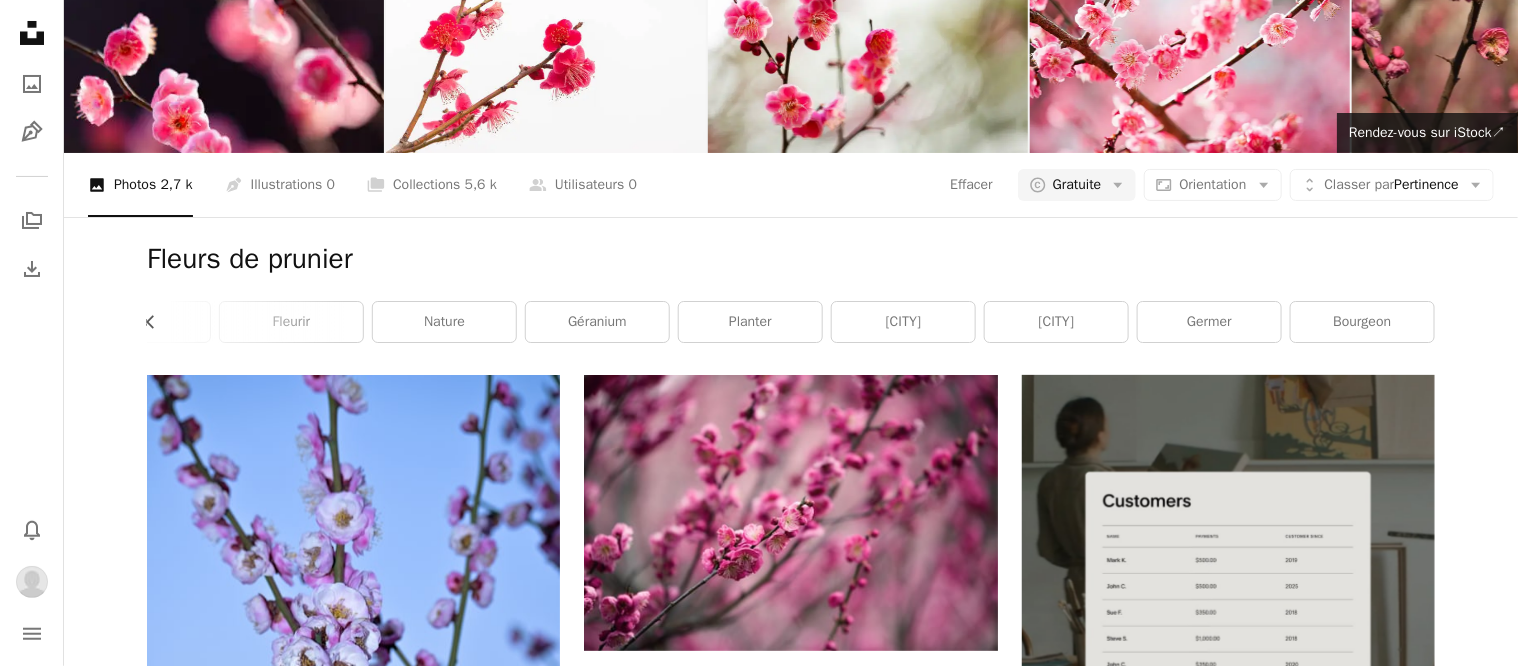 scroll, scrollTop: 6624, scrollLeft: 0, axis: vertical 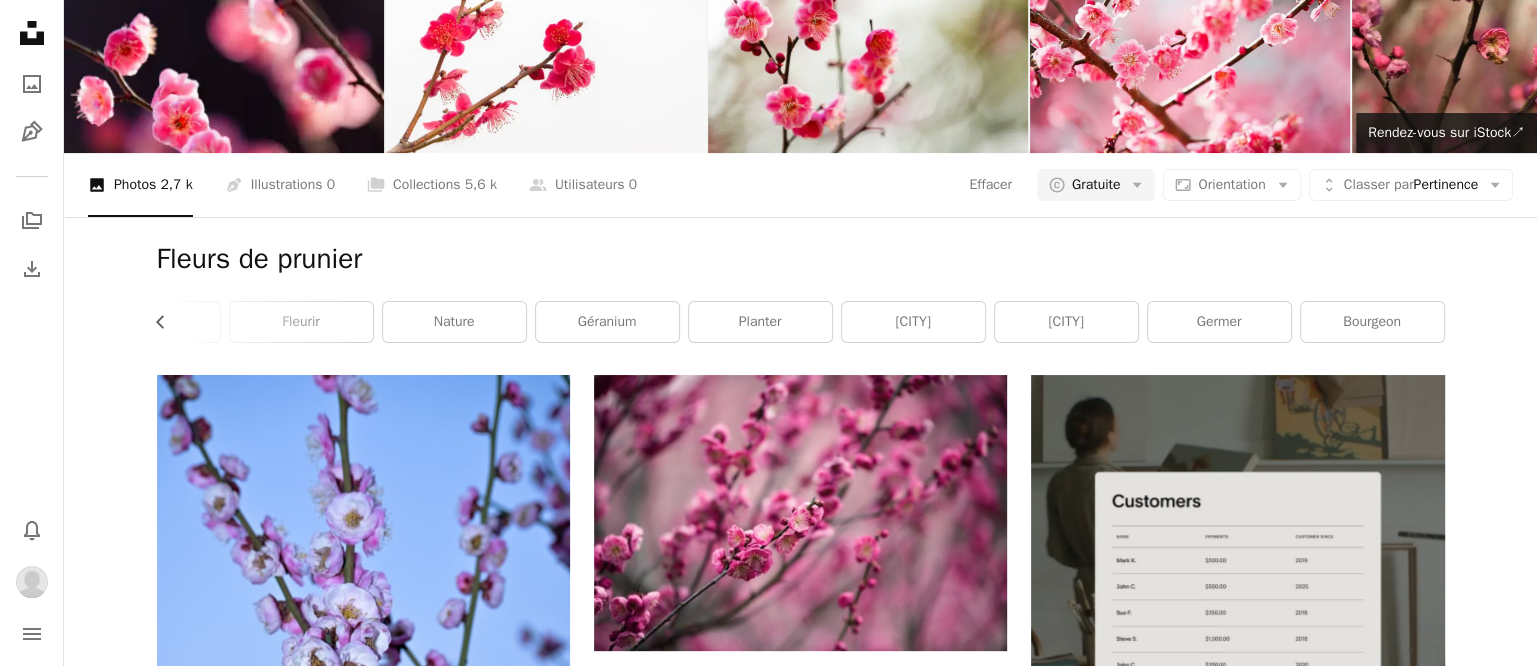 click on "PLUM - Prunier" at bounding box center (924, 9877) 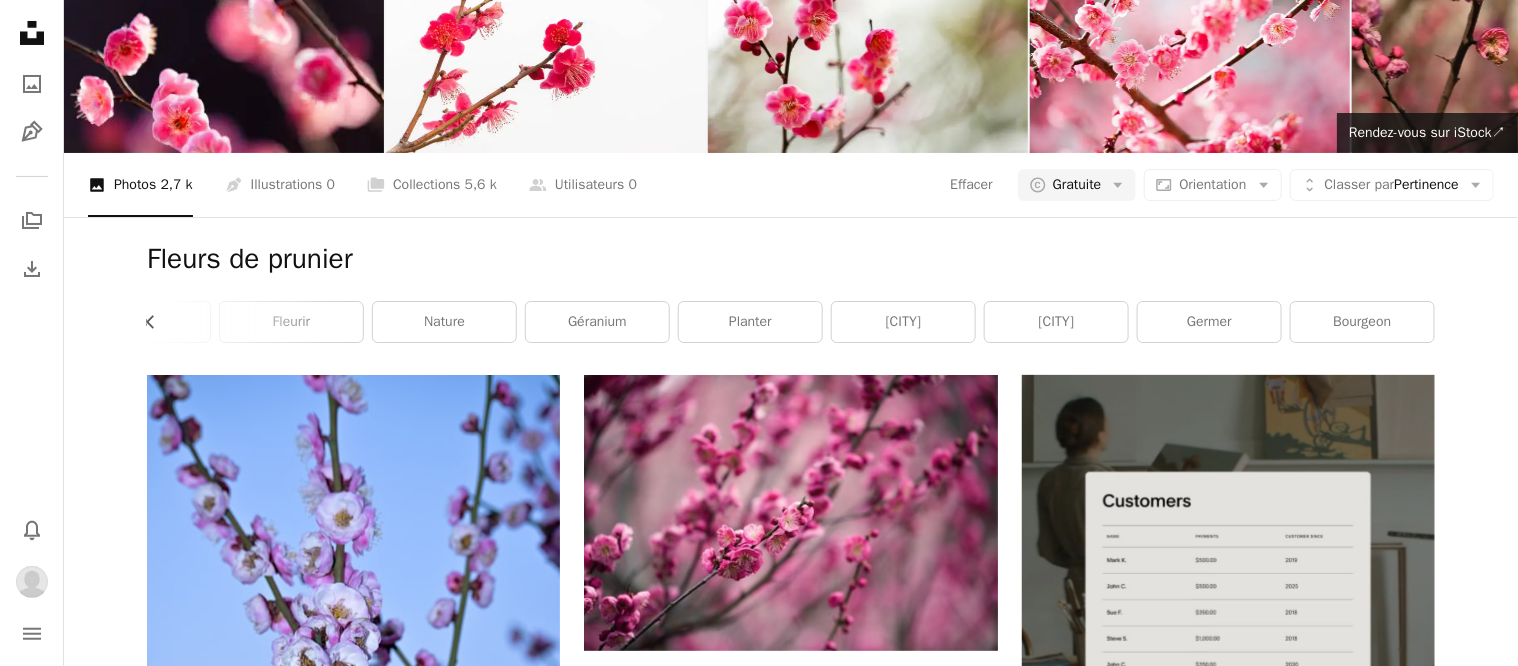 scroll, scrollTop: 7124, scrollLeft: 0, axis: vertical 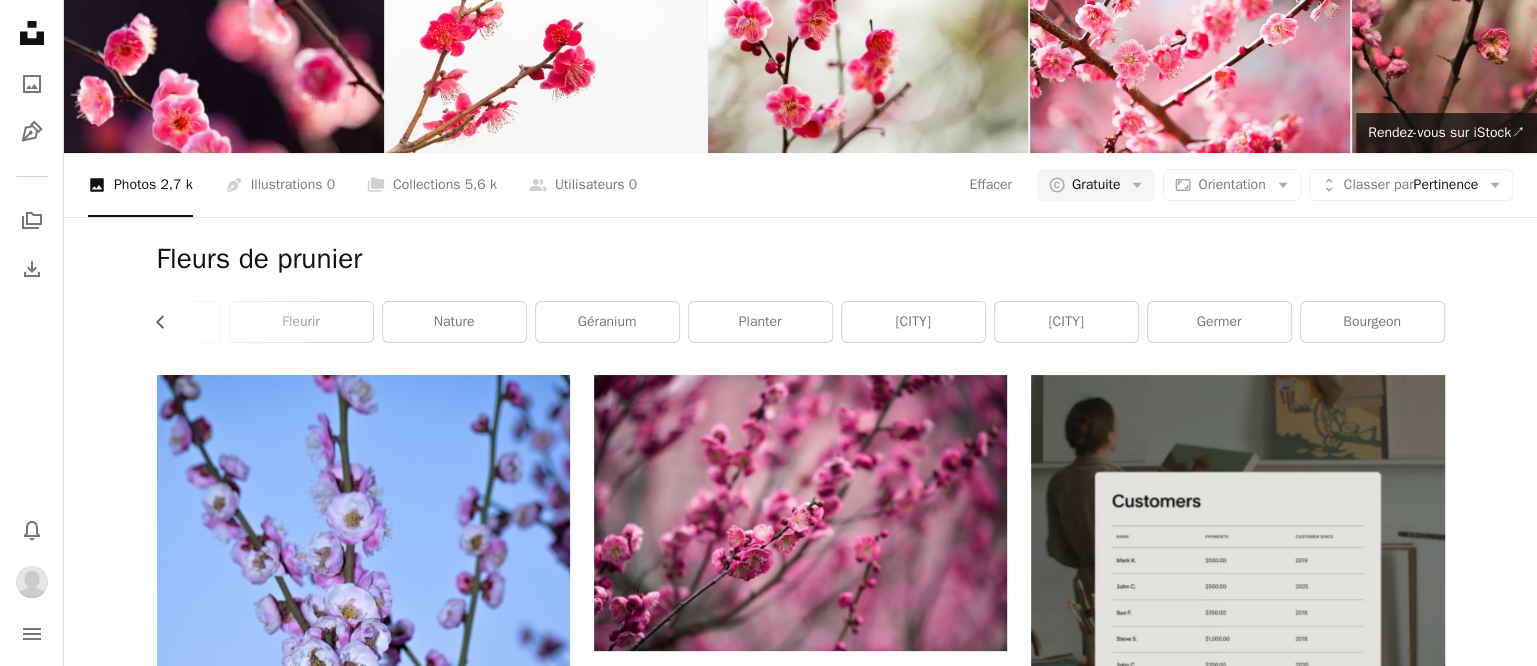 drag, startPoint x: 881, startPoint y: 304, endPoint x: 1535, endPoint y: 302, distance: 654.00305 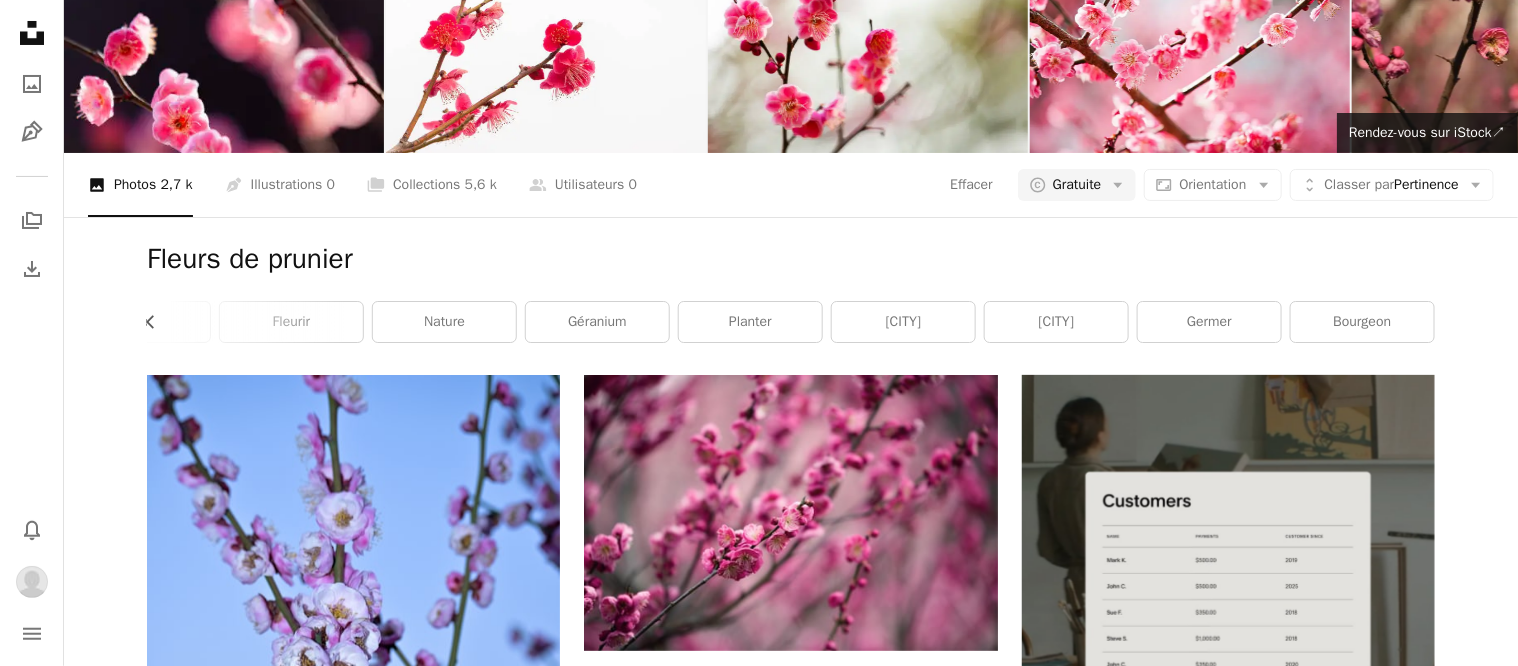 scroll, scrollTop: 7750, scrollLeft: 0, axis: vertical 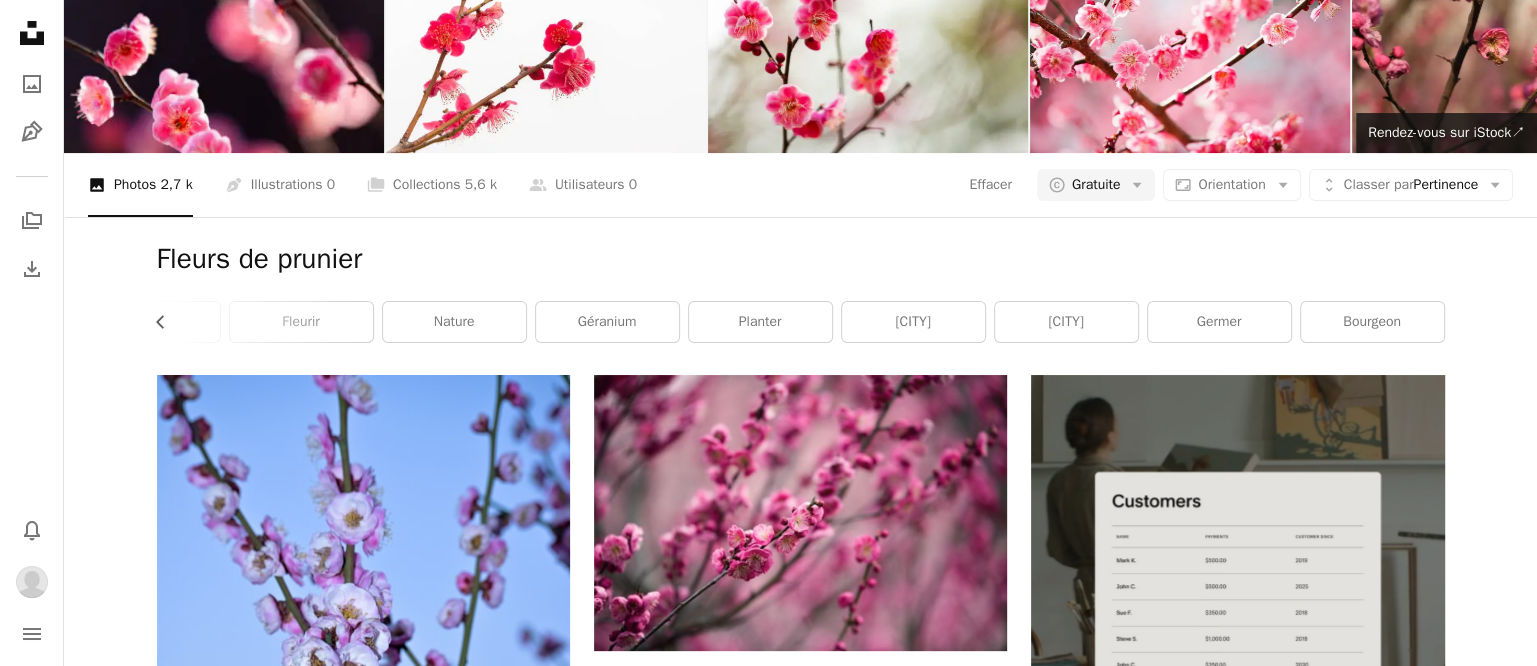 click on "PLUM - Prunier" at bounding box center [924, 12014] 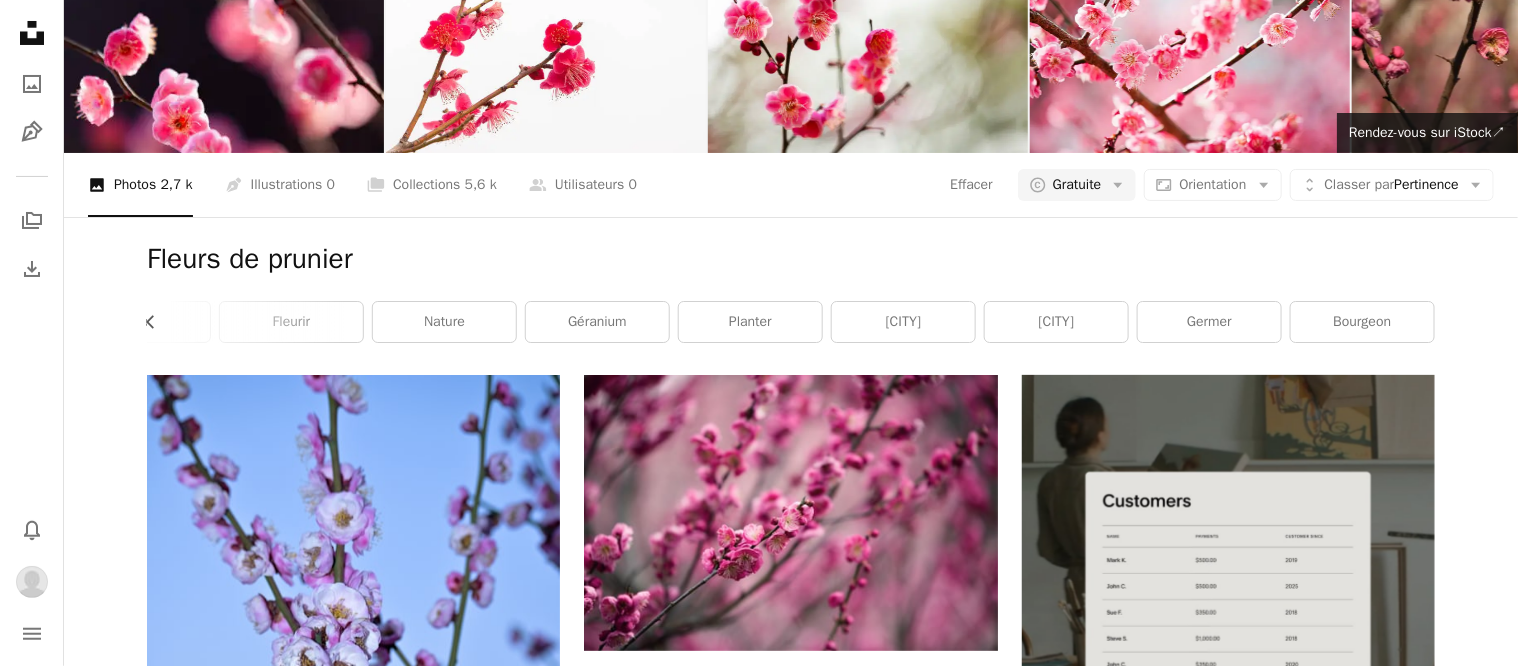 scroll, scrollTop: 10750, scrollLeft: 0, axis: vertical 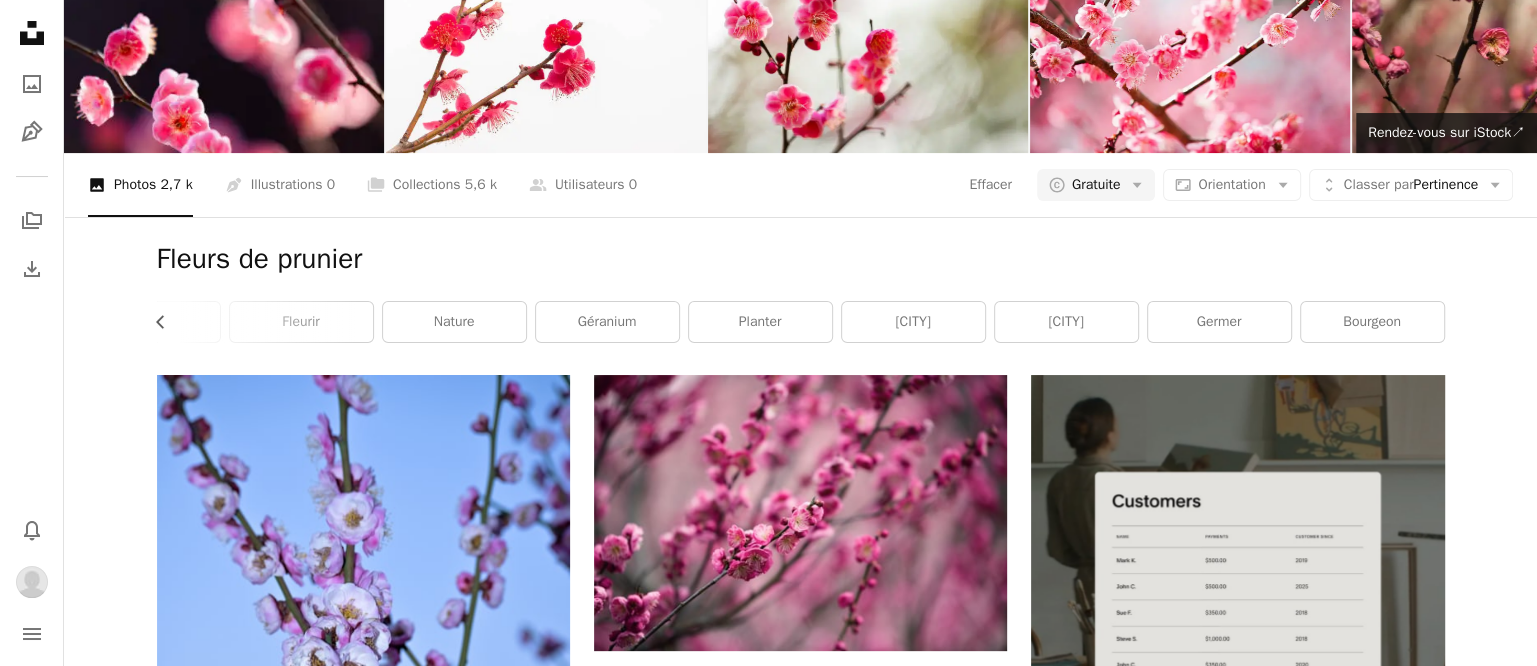 click on "PLUM - Prunier" at bounding box center (924, 14402) 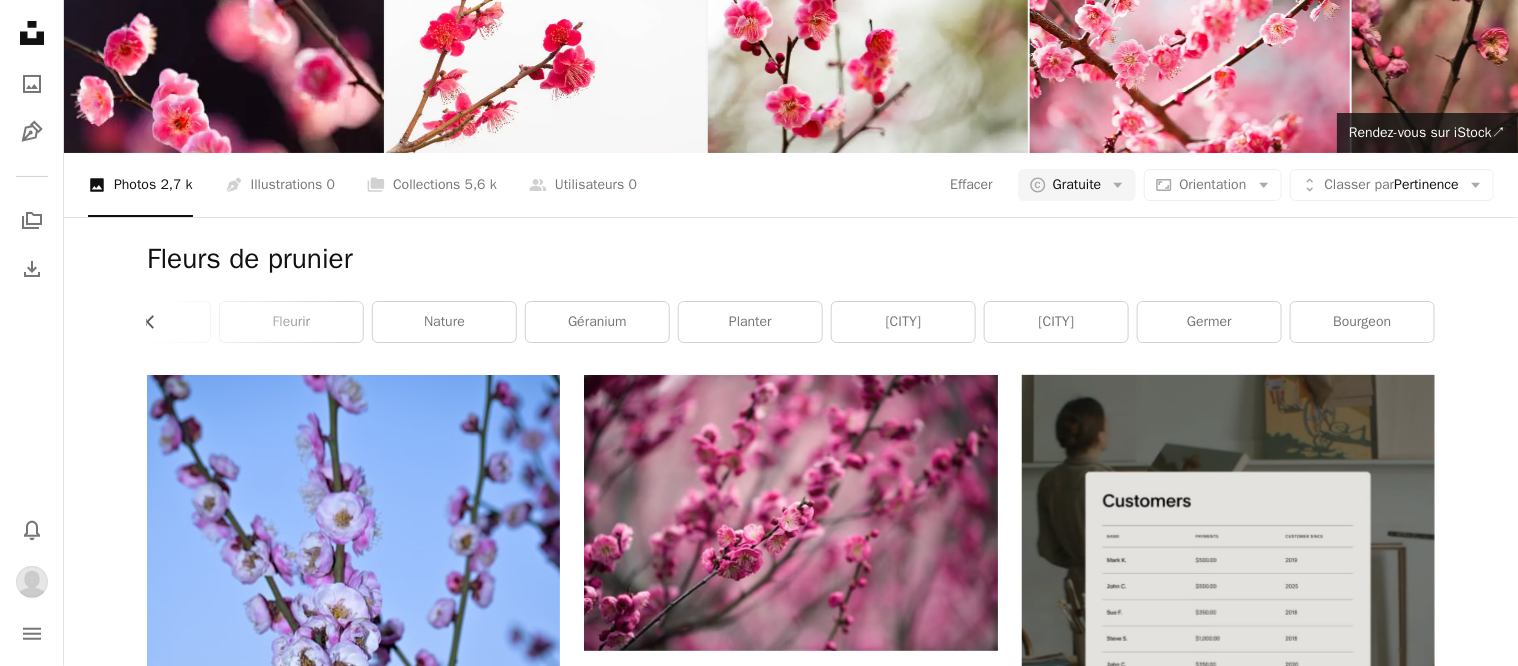 scroll, scrollTop: 13750, scrollLeft: 0, axis: vertical 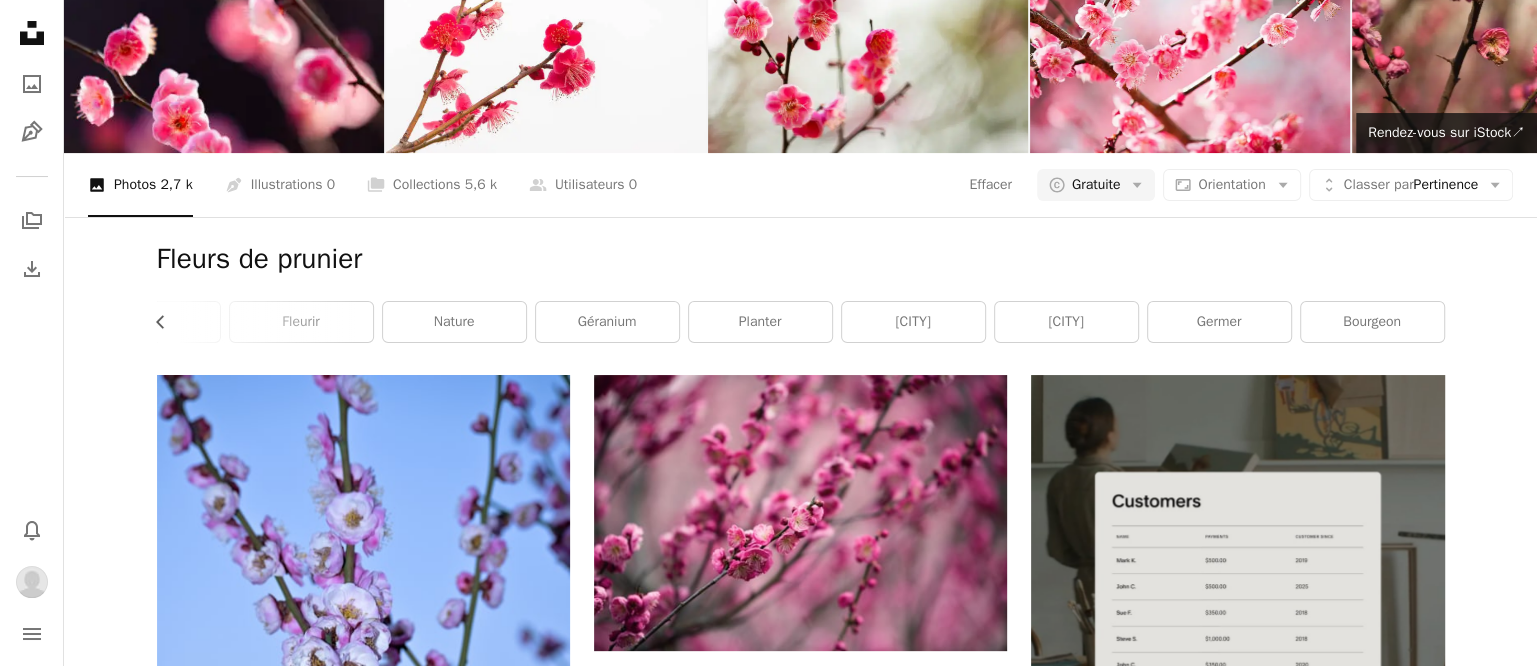 click on "12 photos" at bounding box center [935, 17448] 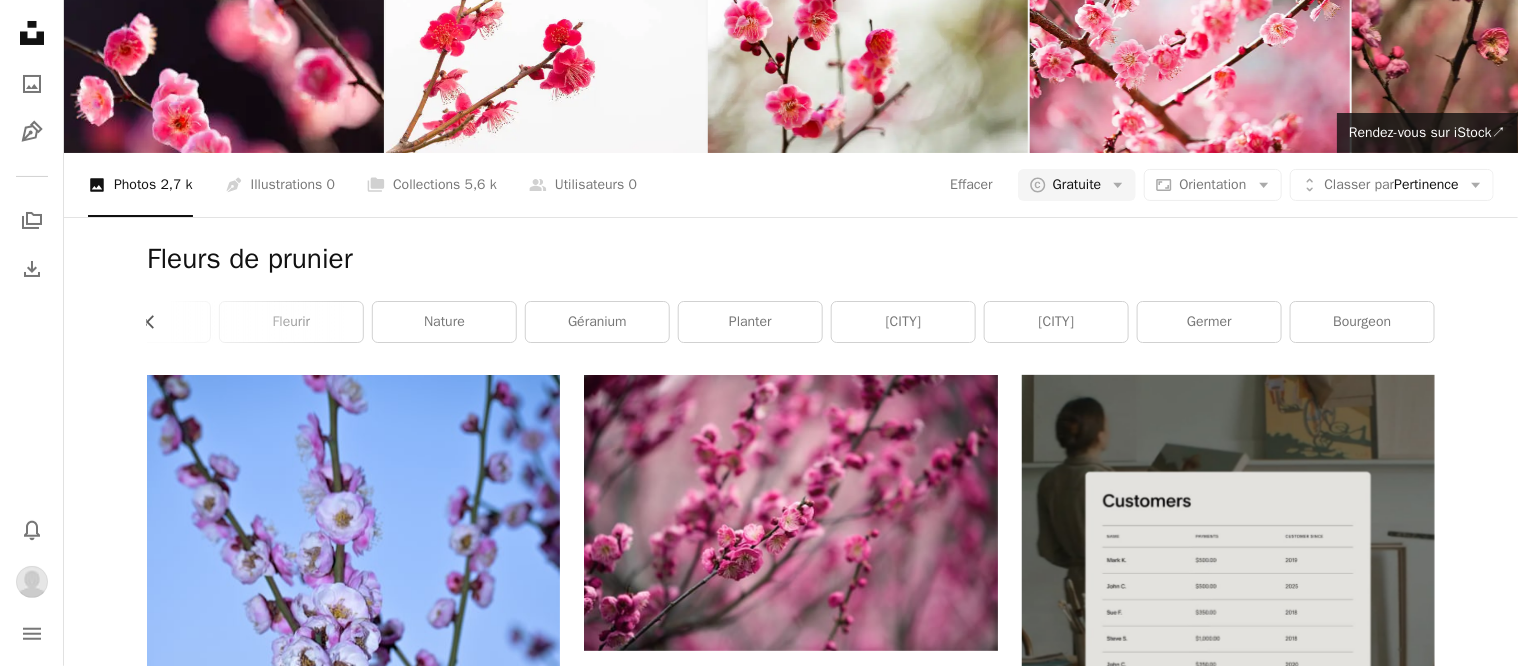 scroll, scrollTop: 14750, scrollLeft: 0, axis: vertical 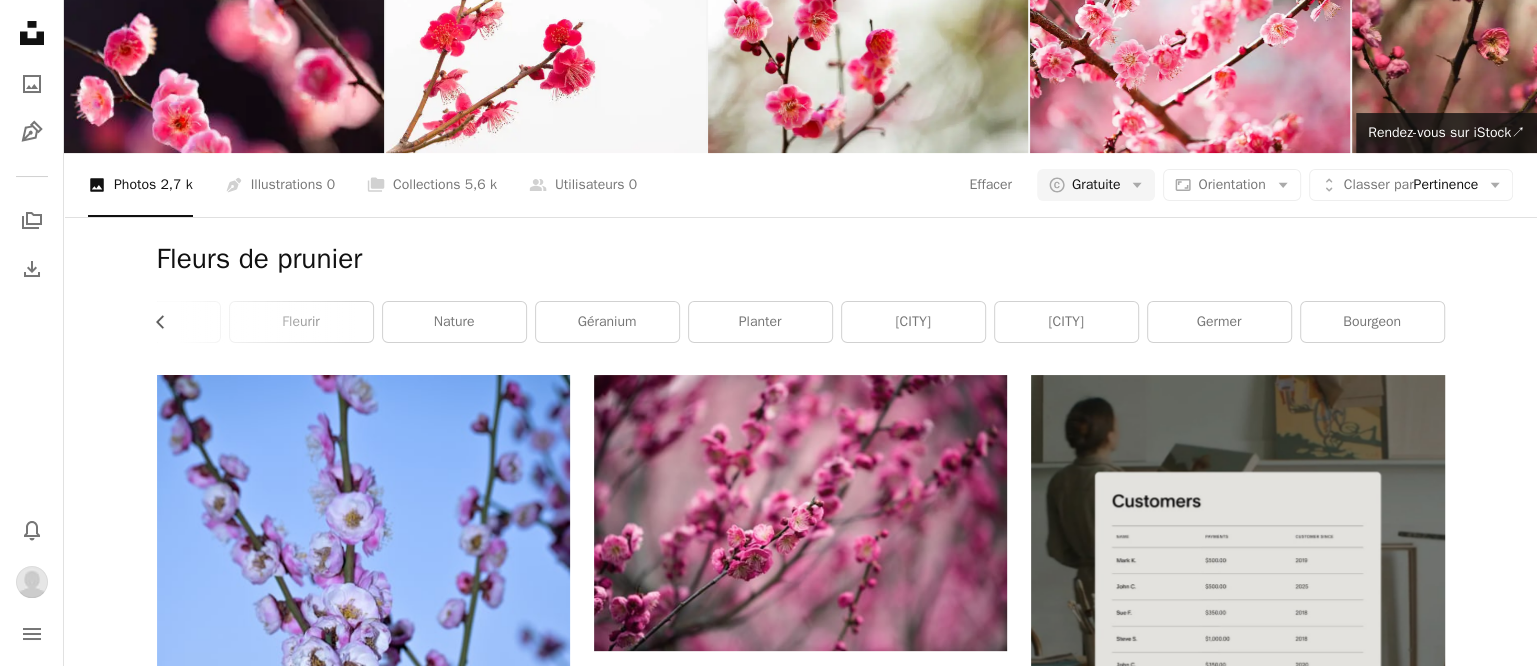 click on "PLUM - Prunier" at bounding box center (776, 20621) 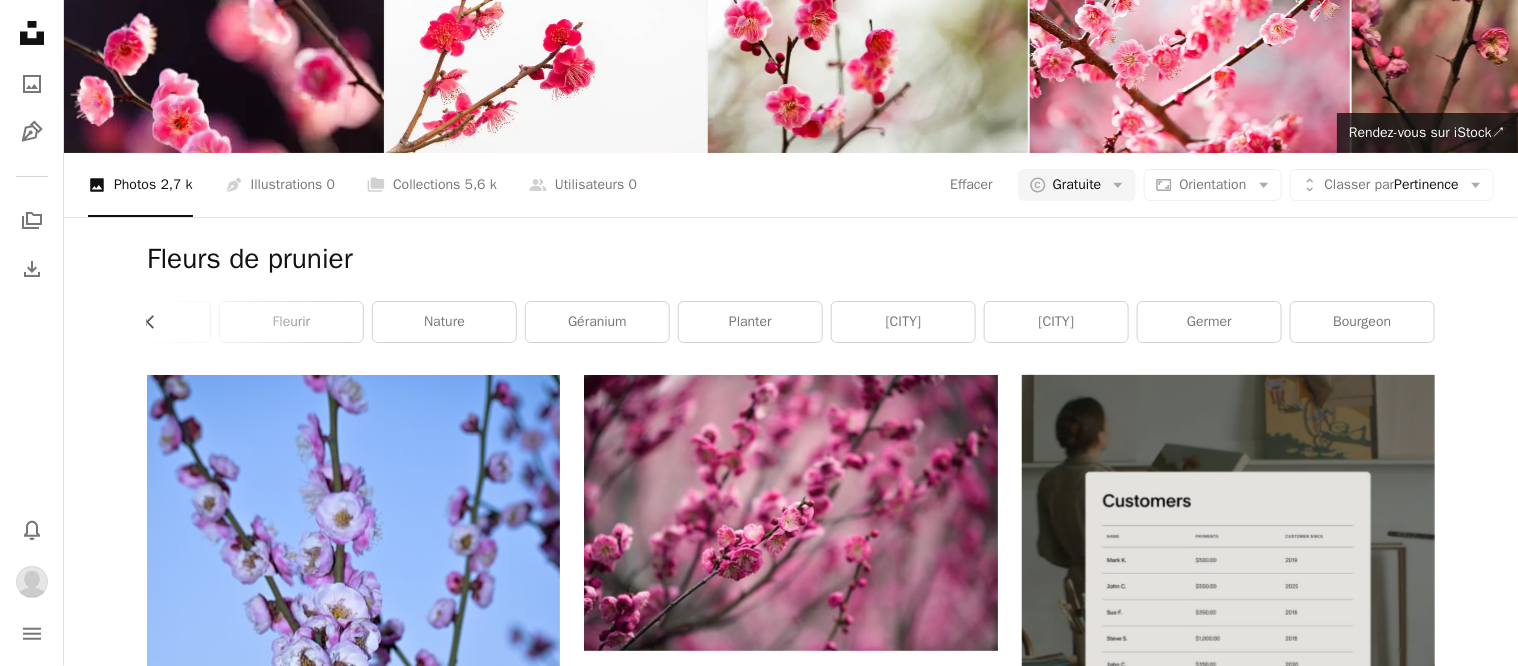 scroll, scrollTop: 14624, scrollLeft: 0, axis: vertical 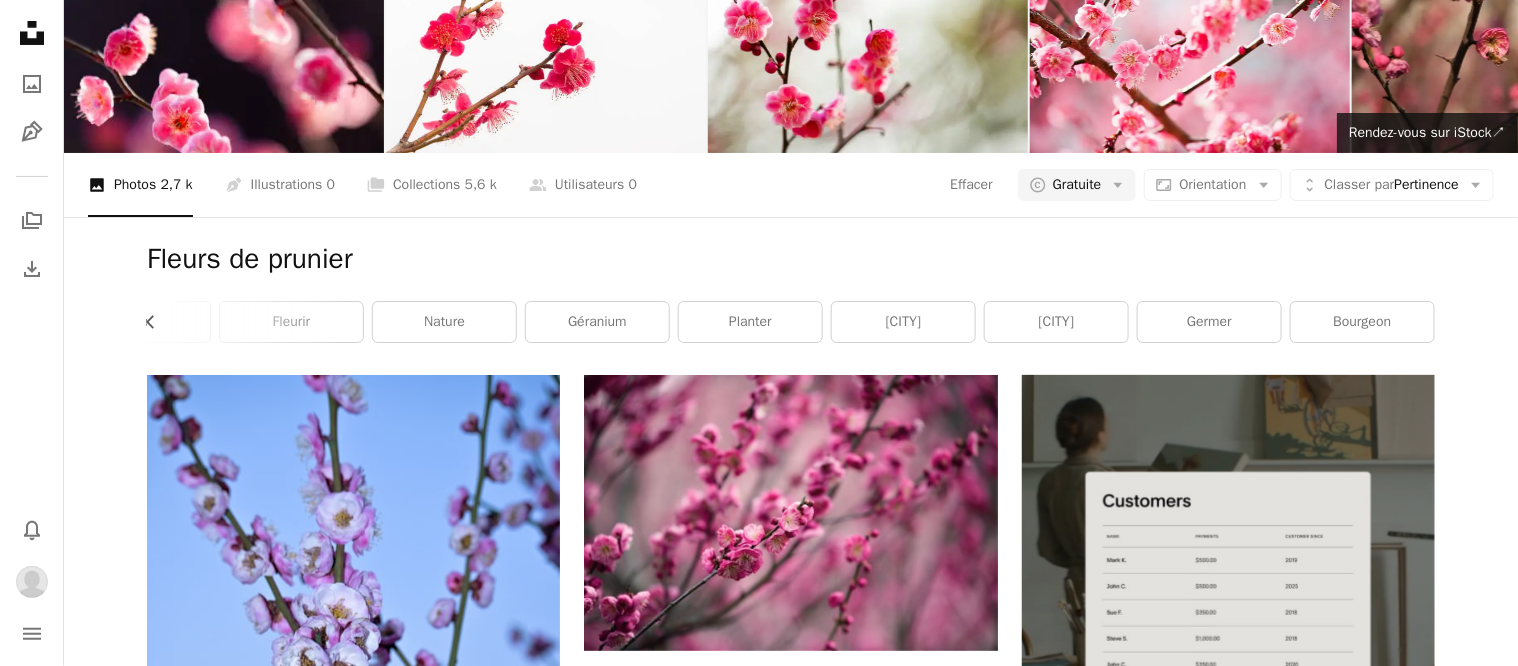 click 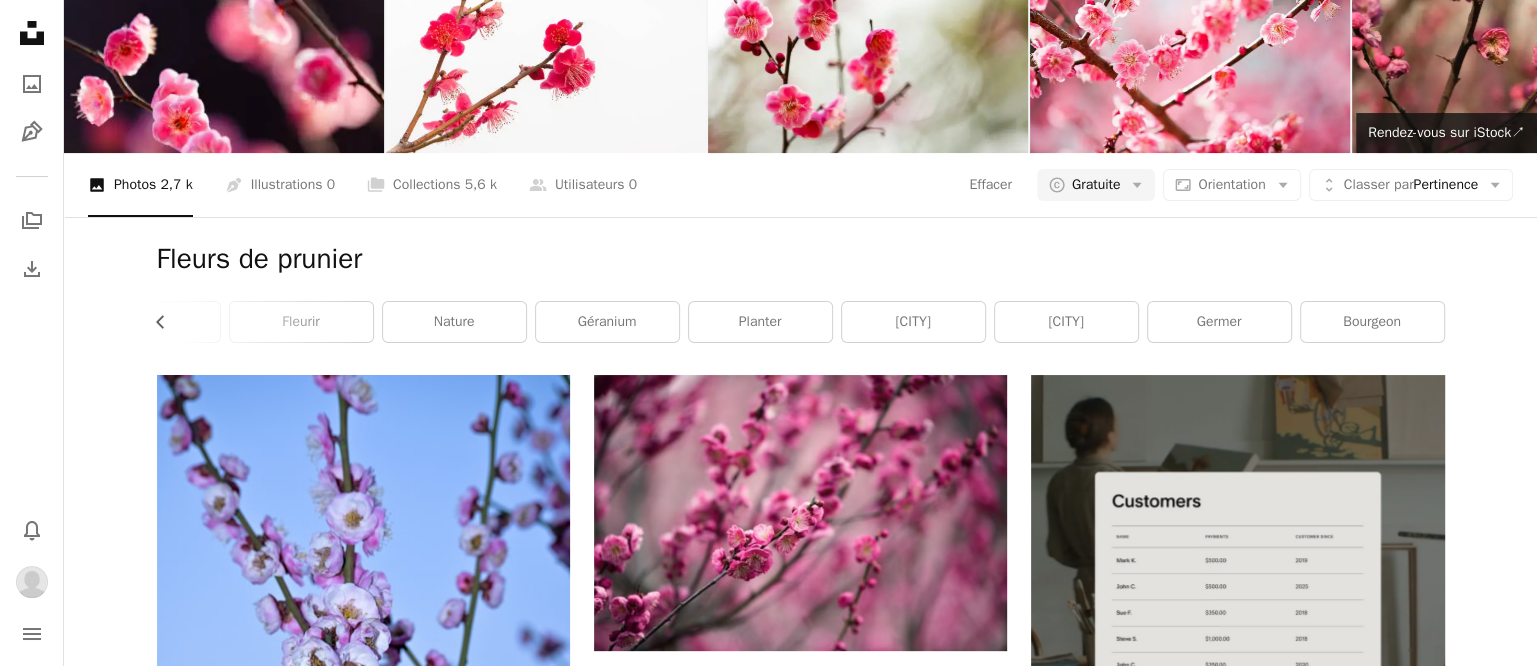 click on "PLUM - Prunier" at bounding box center [924, 20621] 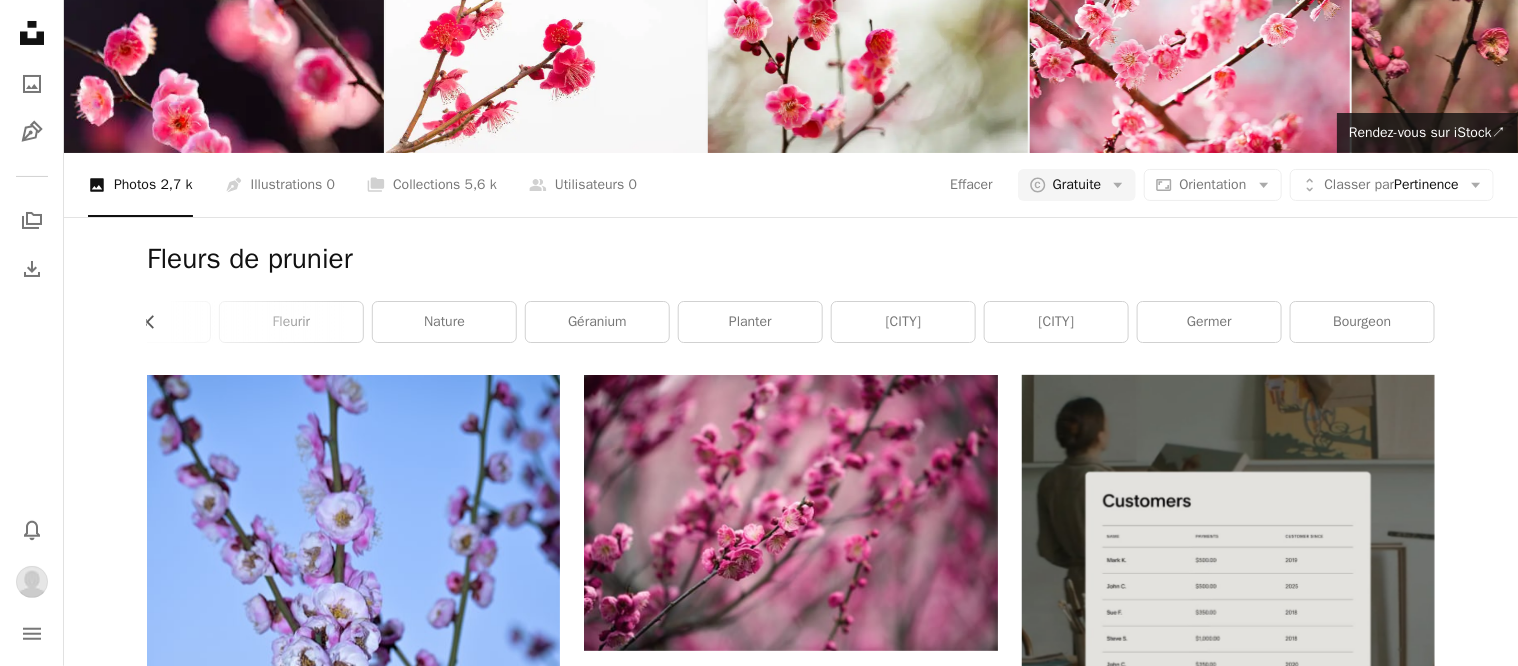 scroll, scrollTop: 15624, scrollLeft: 0, axis: vertical 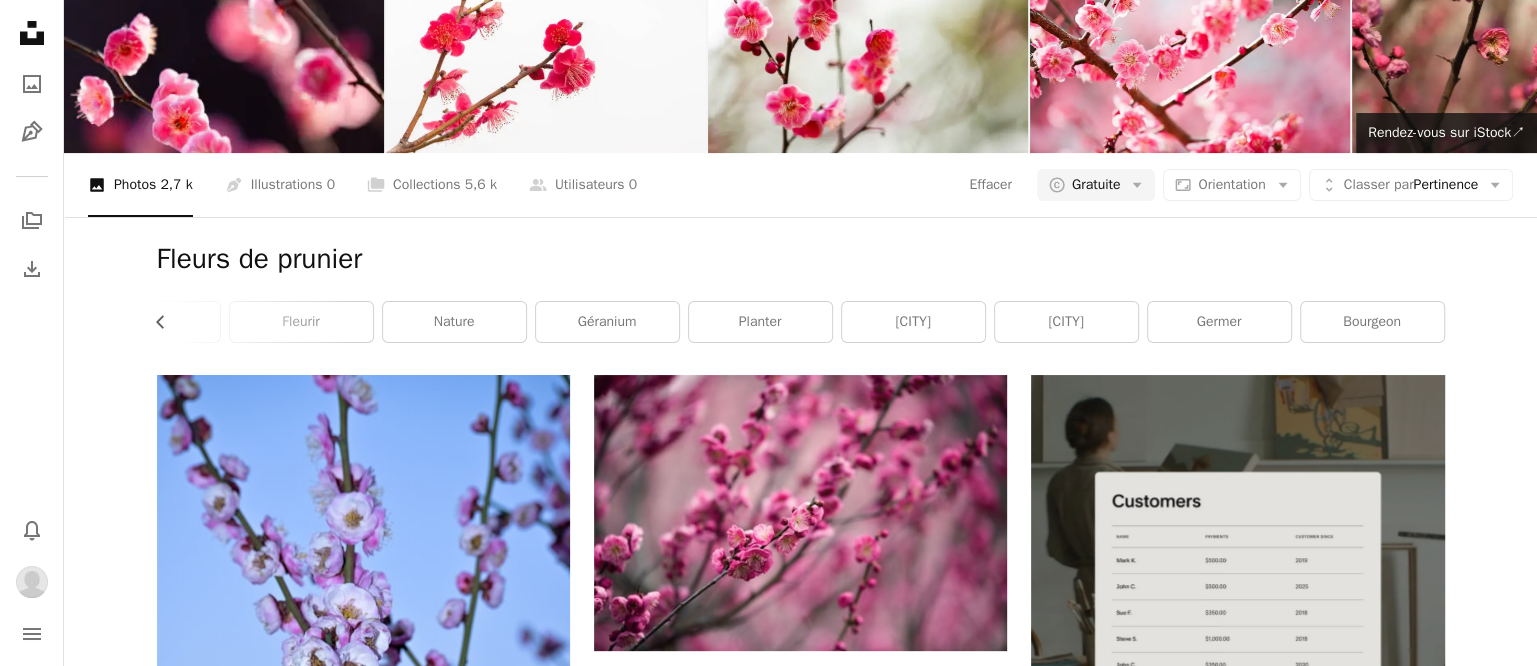 click on "PLUM - Prunier" at bounding box center (924, 20621) 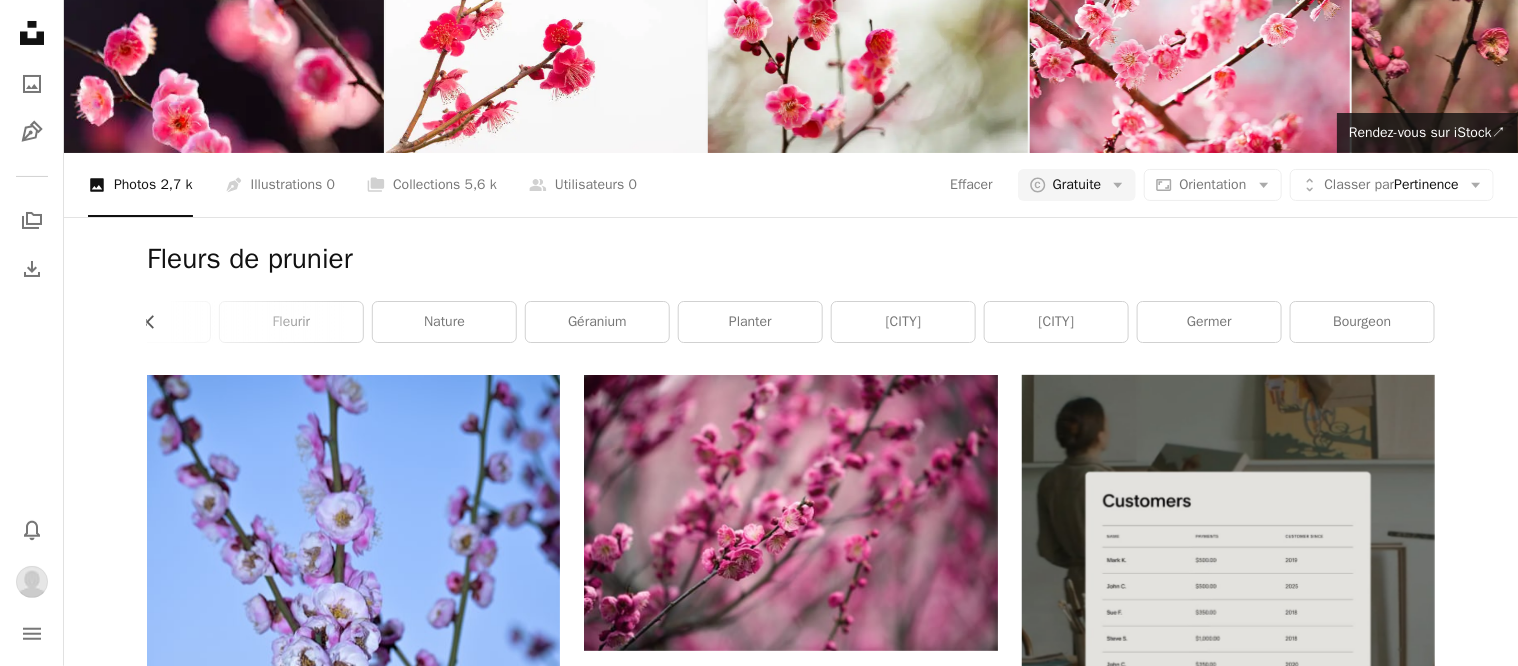 click on "A heart" 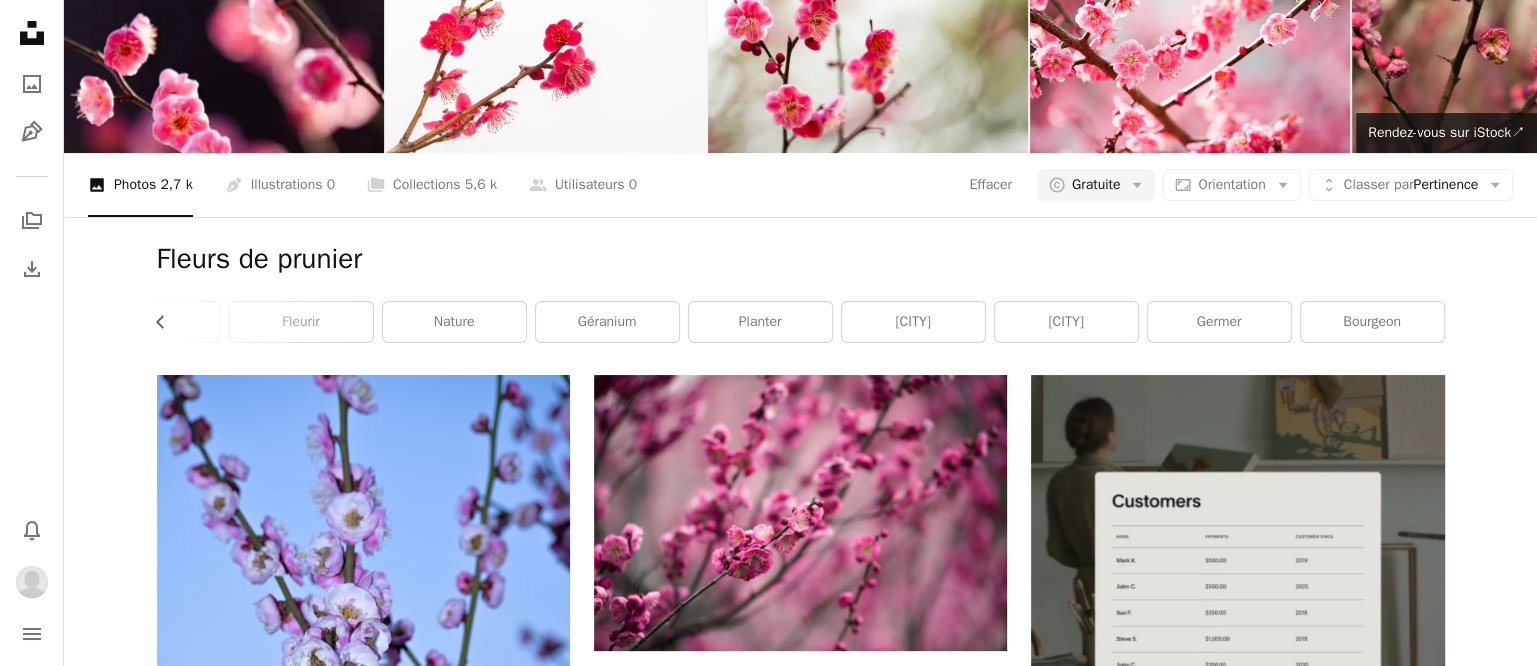 click on "PLUM - Prunier" at bounding box center [924, 20621] 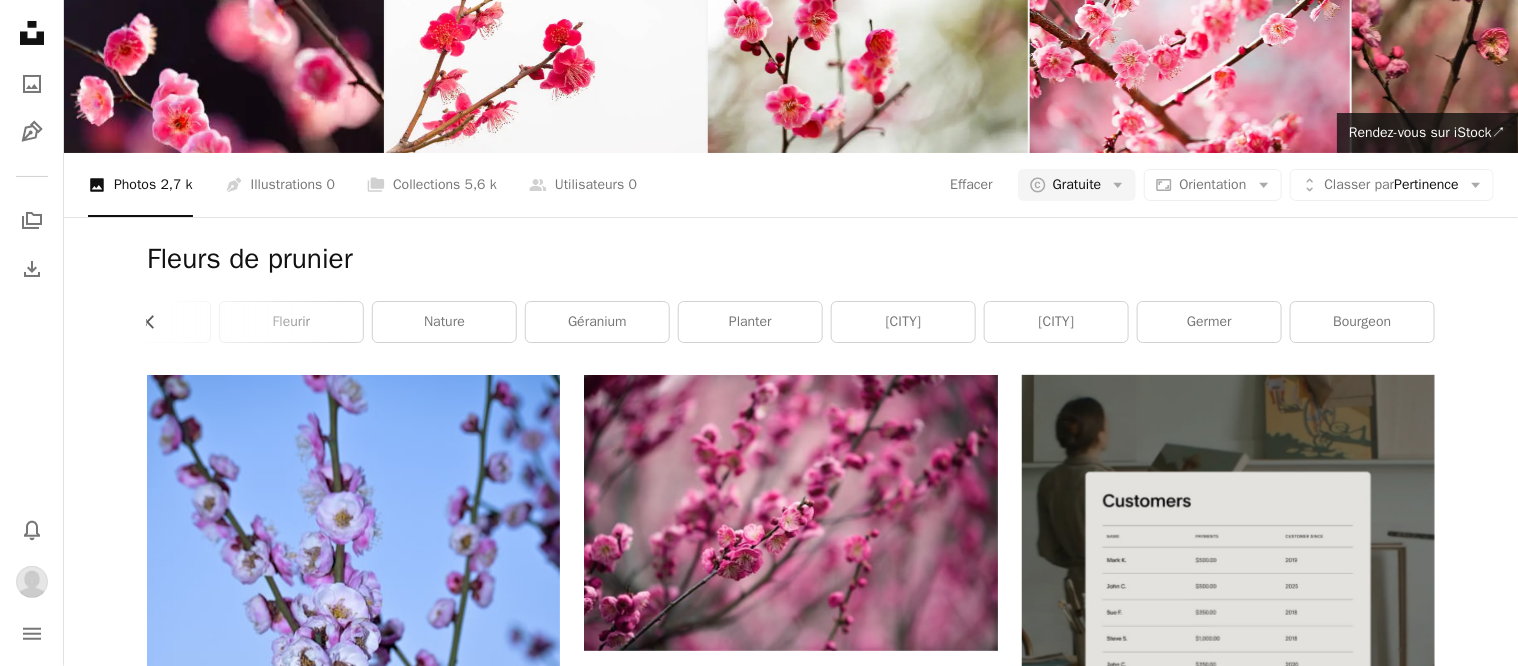 scroll, scrollTop: 16250, scrollLeft: 0, axis: vertical 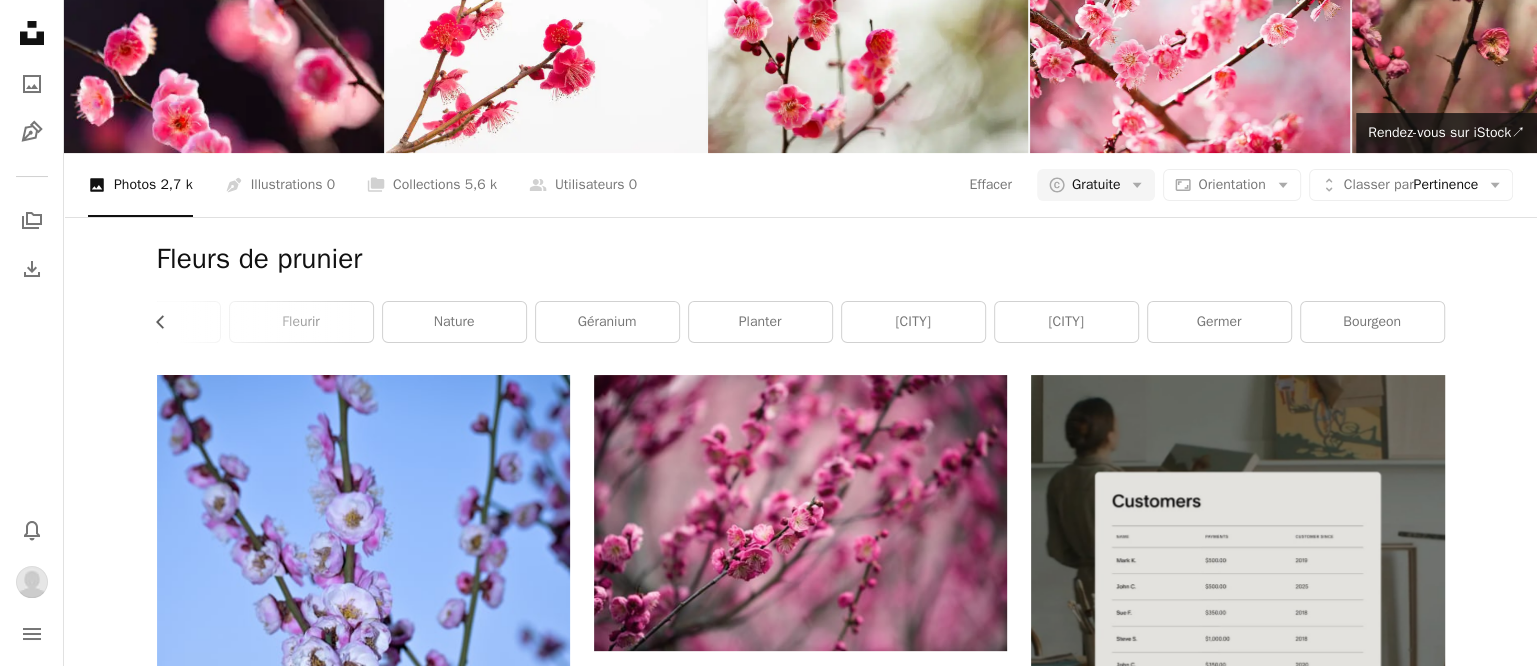 click on "PLUM - Prunier" at bounding box center [776, 20621] 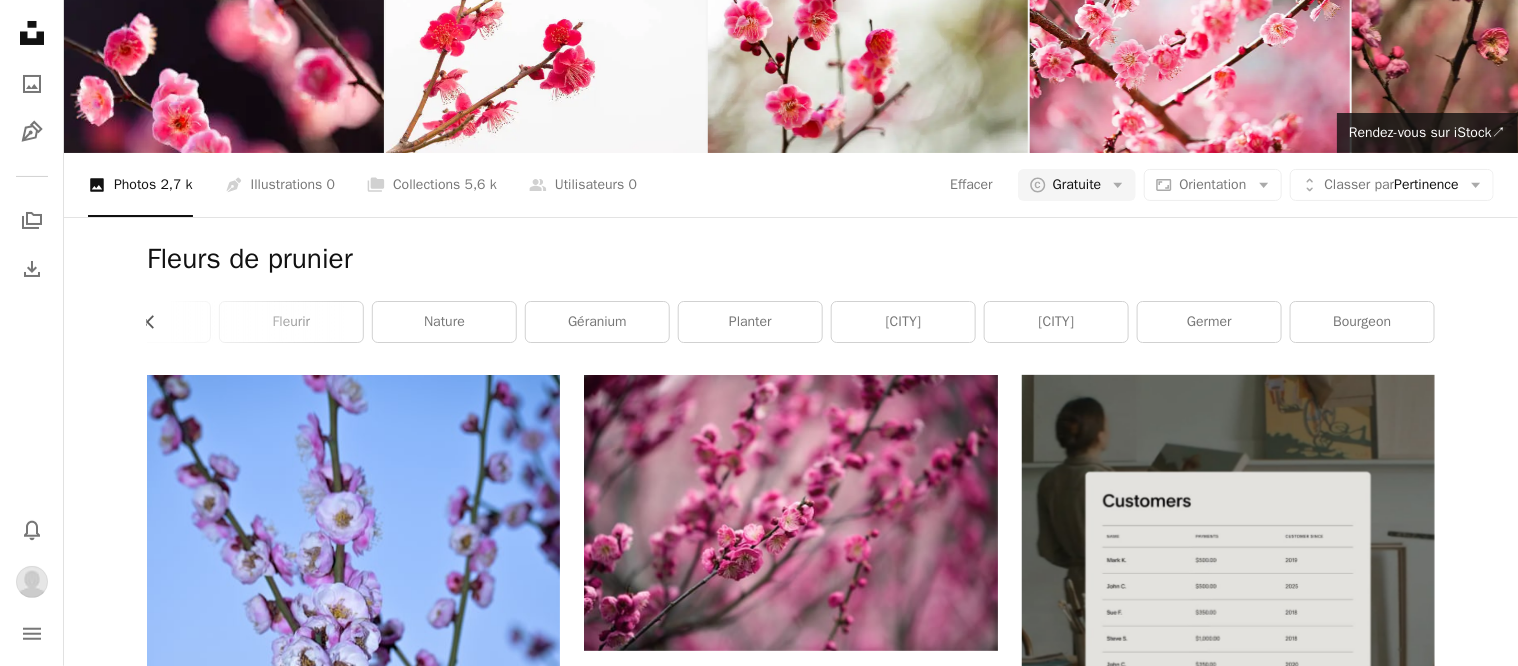 scroll, scrollTop: 21750, scrollLeft: 0, axis: vertical 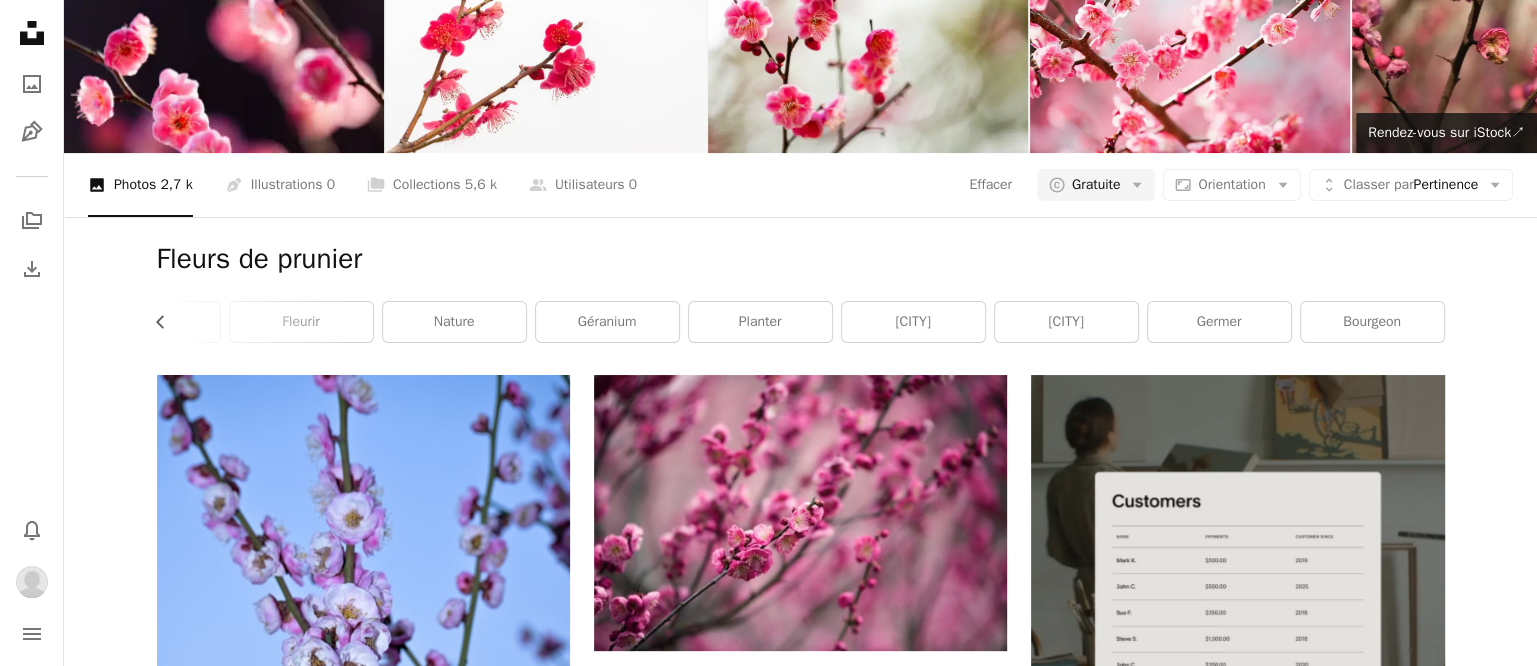 click on "PLUM - Prunier" at bounding box center (776, 25432) 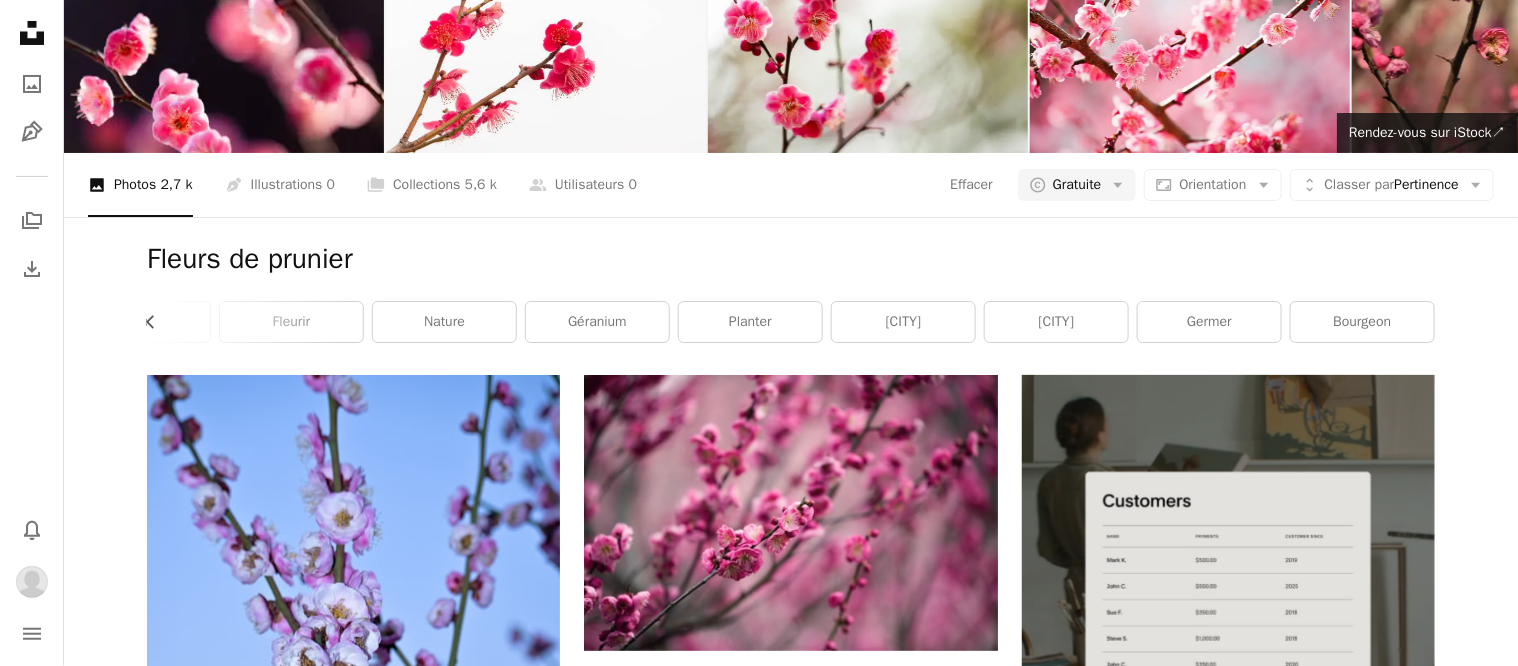 scroll, scrollTop: 22750, scrollLeft: 0, axis: vertical 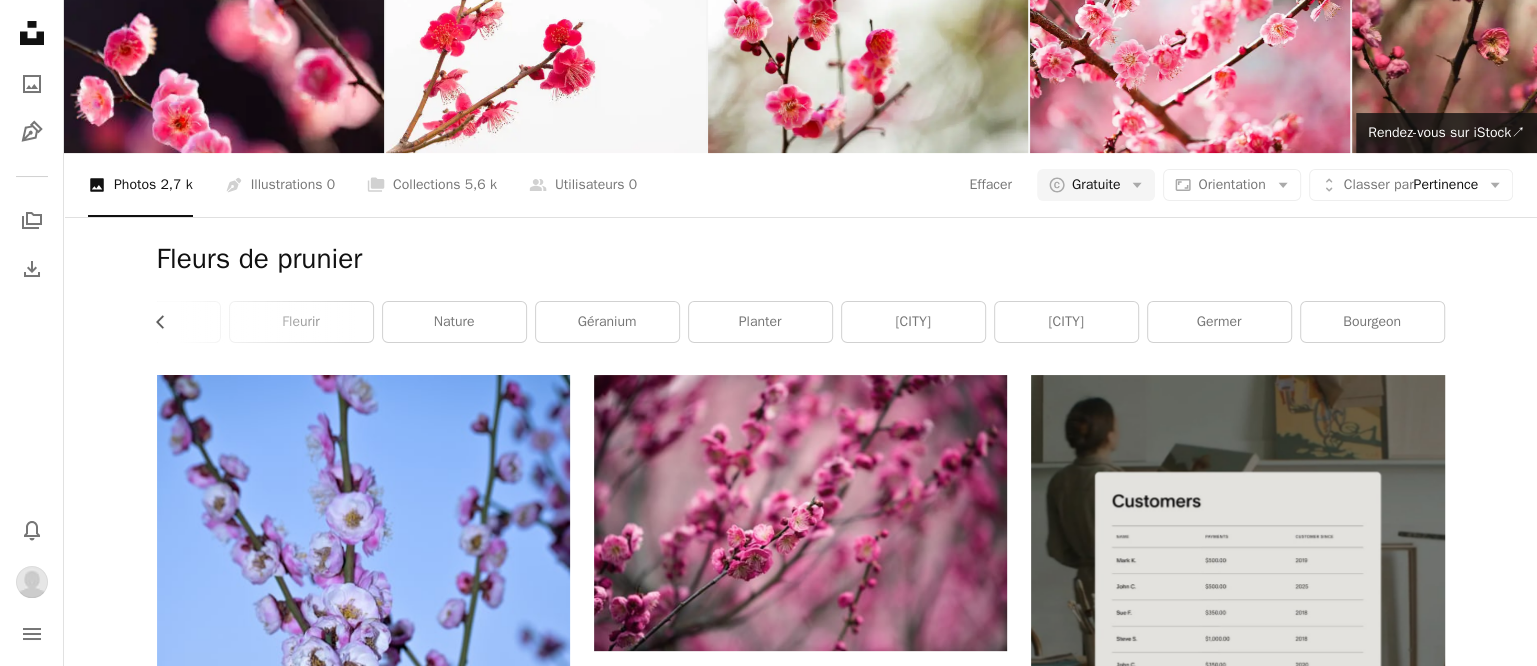 click on "PLUM - Prunier" at bounding box center (924, 28837) 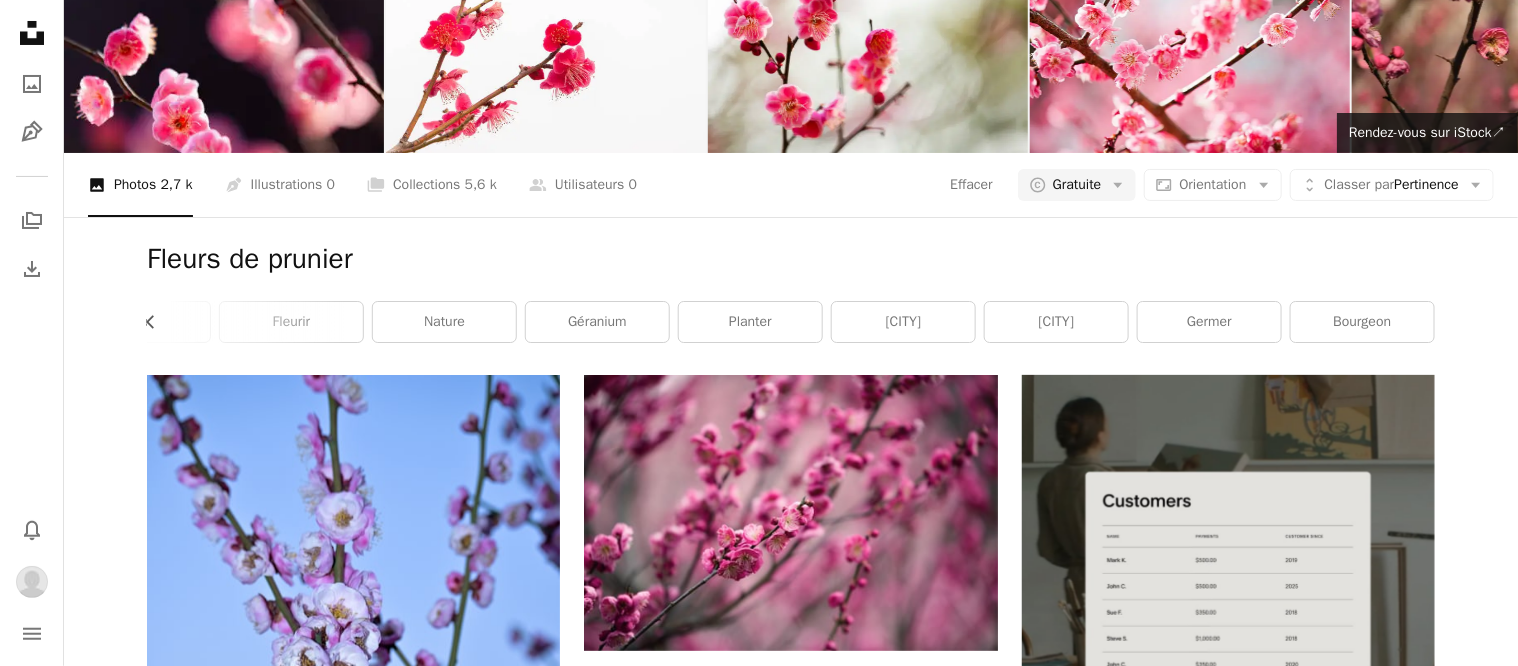 scroll, scrollTop: 23375, scrollLeft: 0, axis: vertical 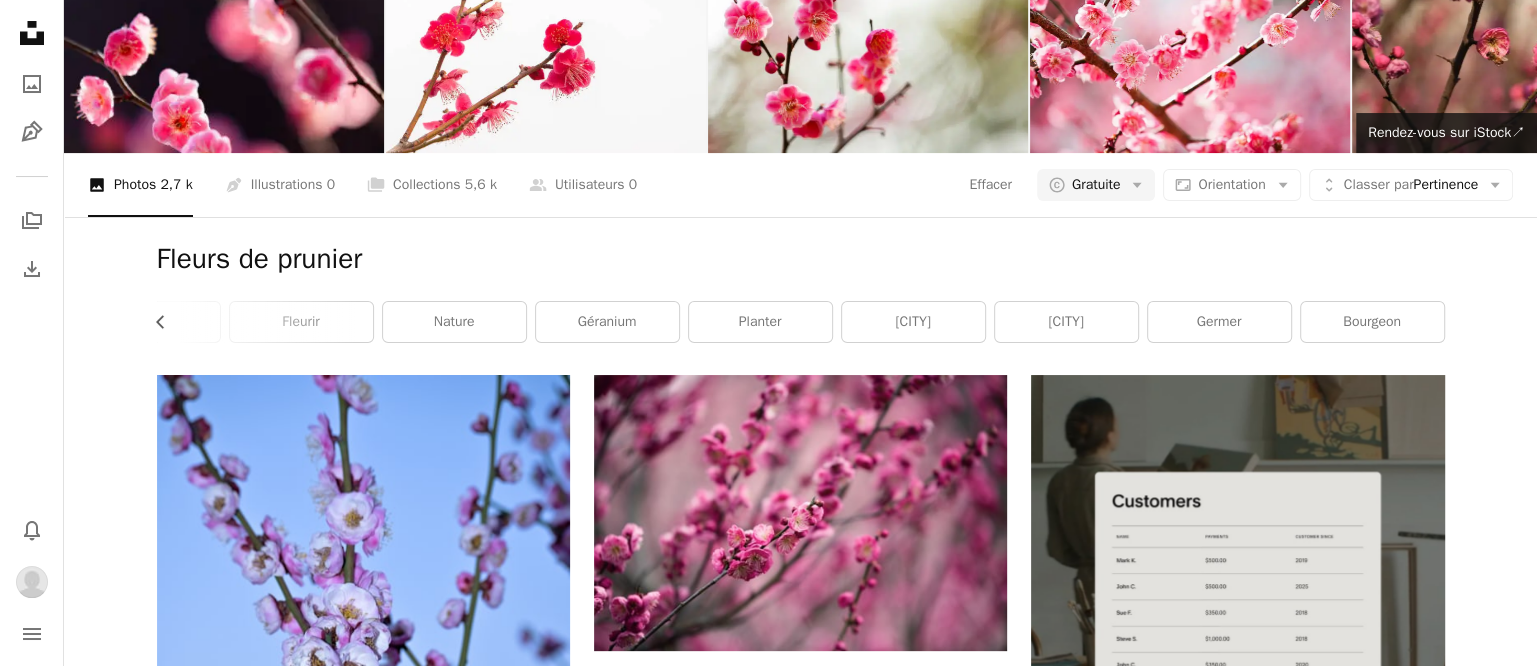 click on "PLUM - Prunier" at bounding box center [924, 28837] 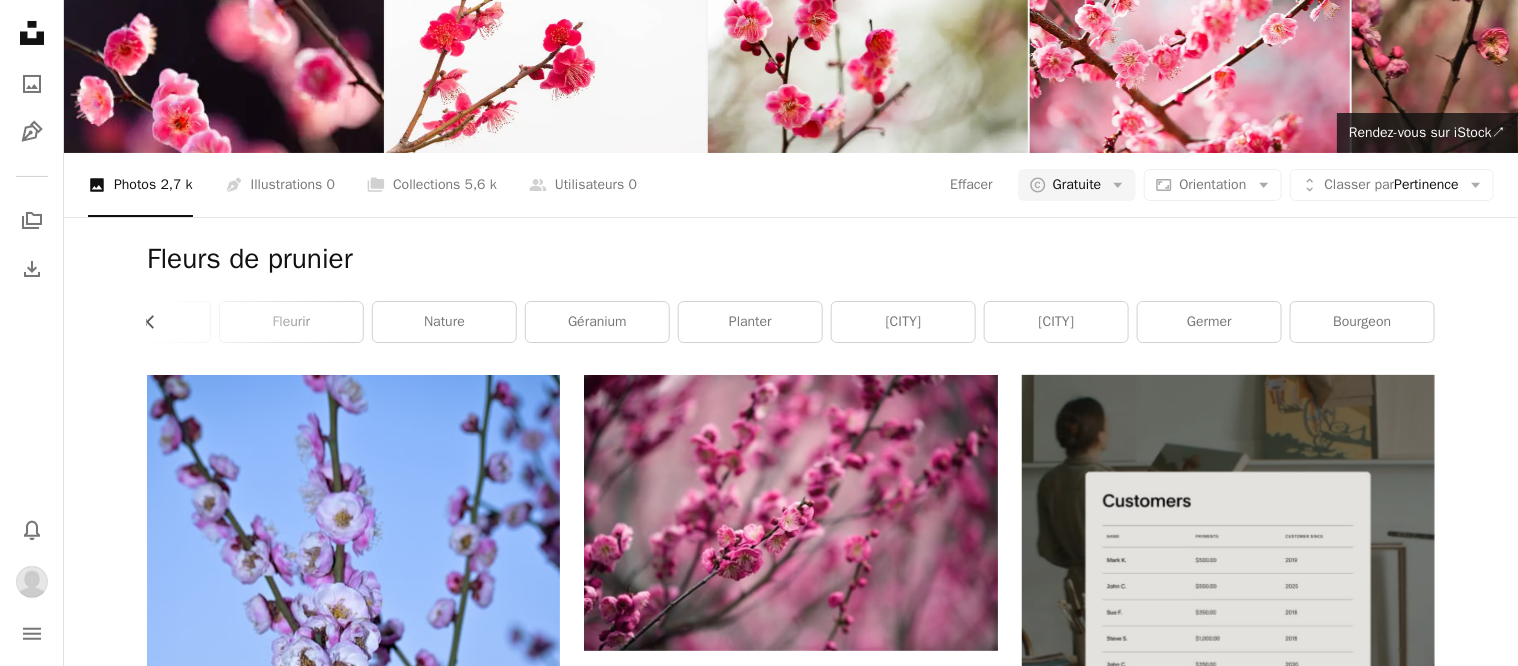 scroll, scrollTop: 24500, scrollLeft: 0, axis: vertical 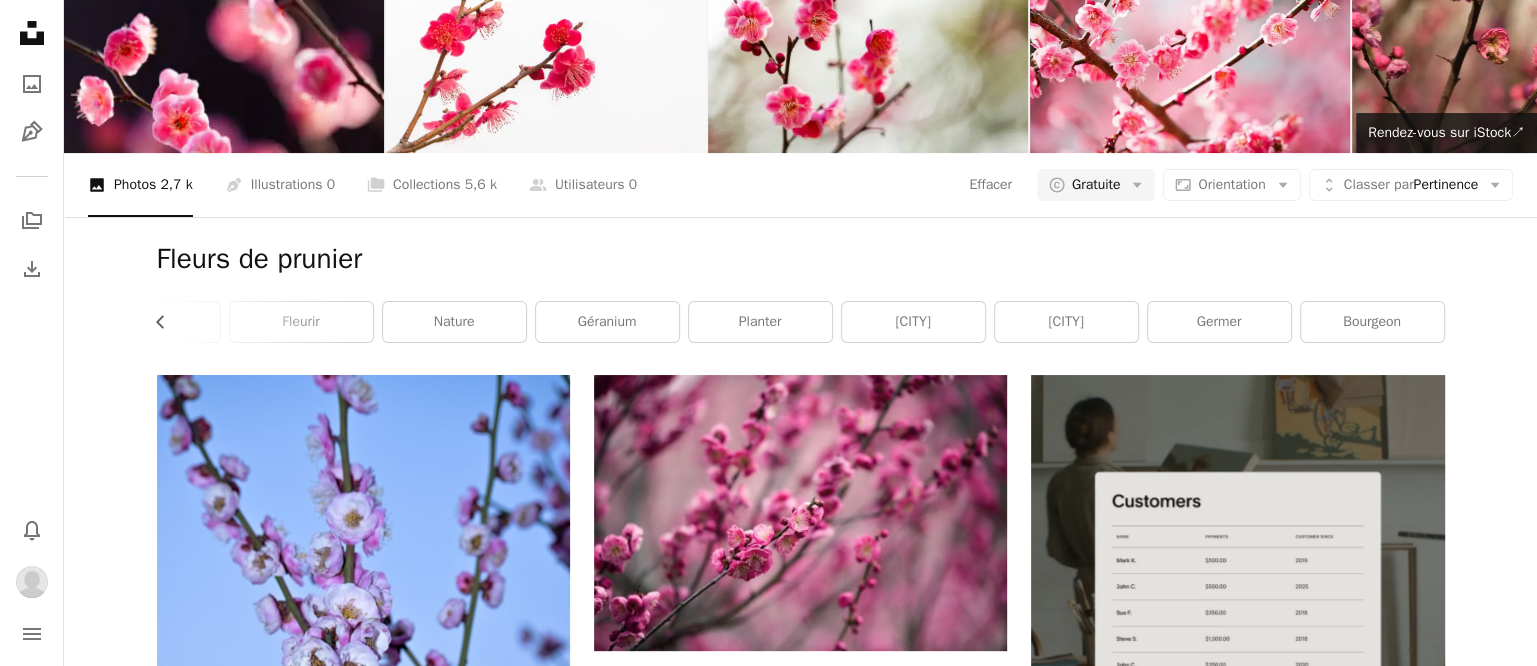 click on "PLUM - Prunier" at bounding box center (776, 28837) 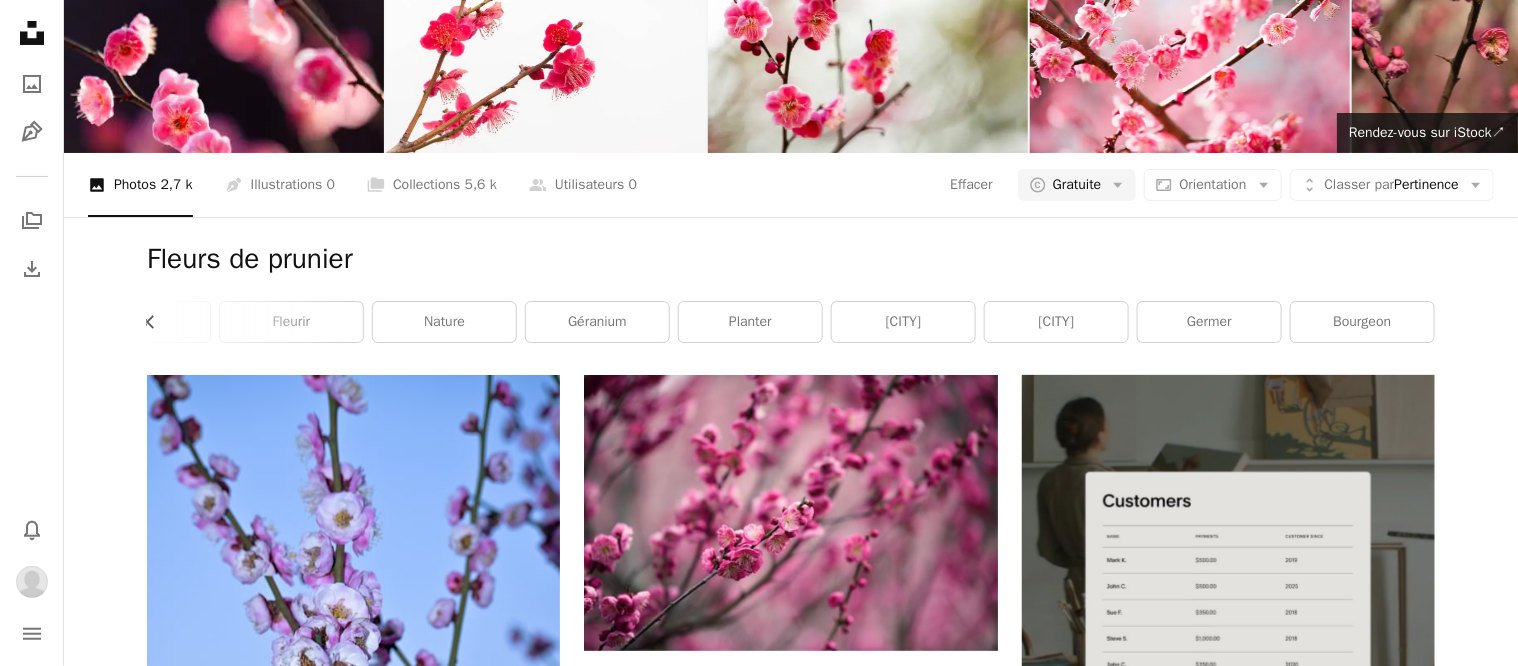 scroll, scrollTop: 26624, scrollLeft: 0, axis: vertical 